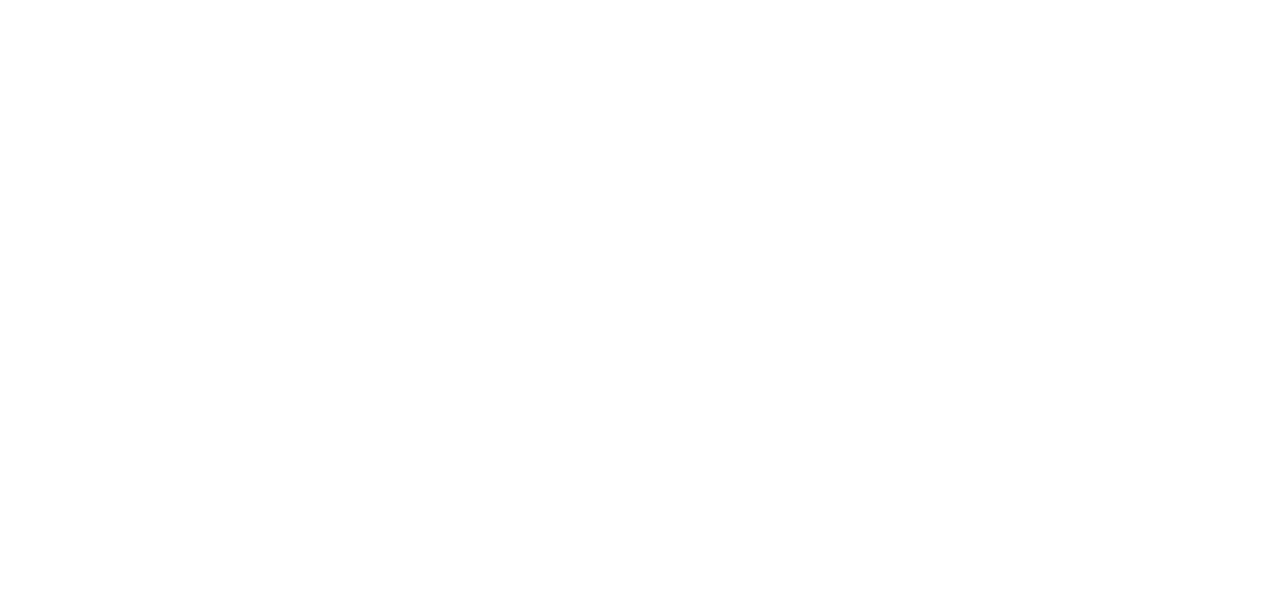 scroll, scrollTop: 0, scrollLeft: 0, axis: both 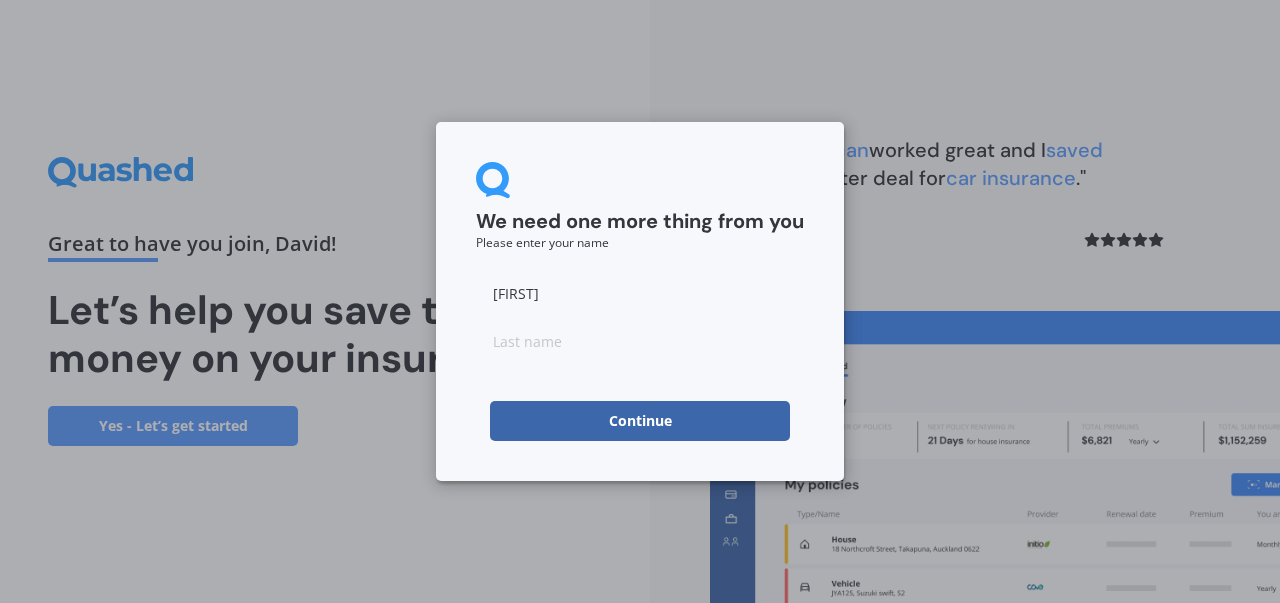 drag, startPoint x: 615, startPoint y: 405, endPoint x: 678, endPoint y: 335, distance: 94.17537 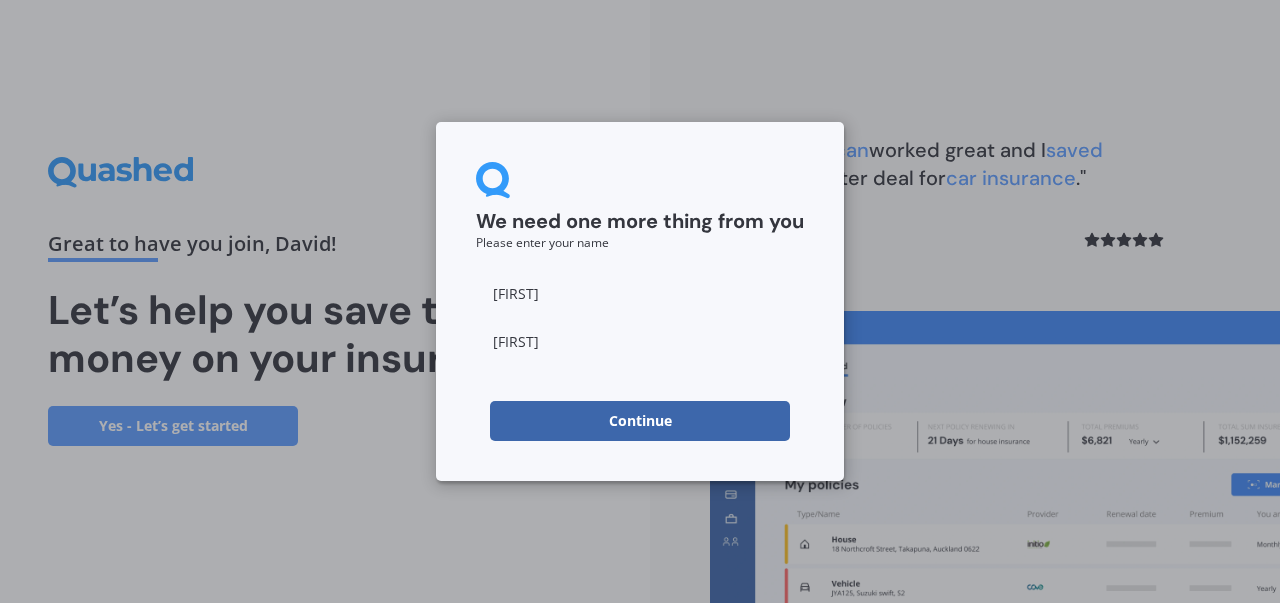 type on "[LAST]" 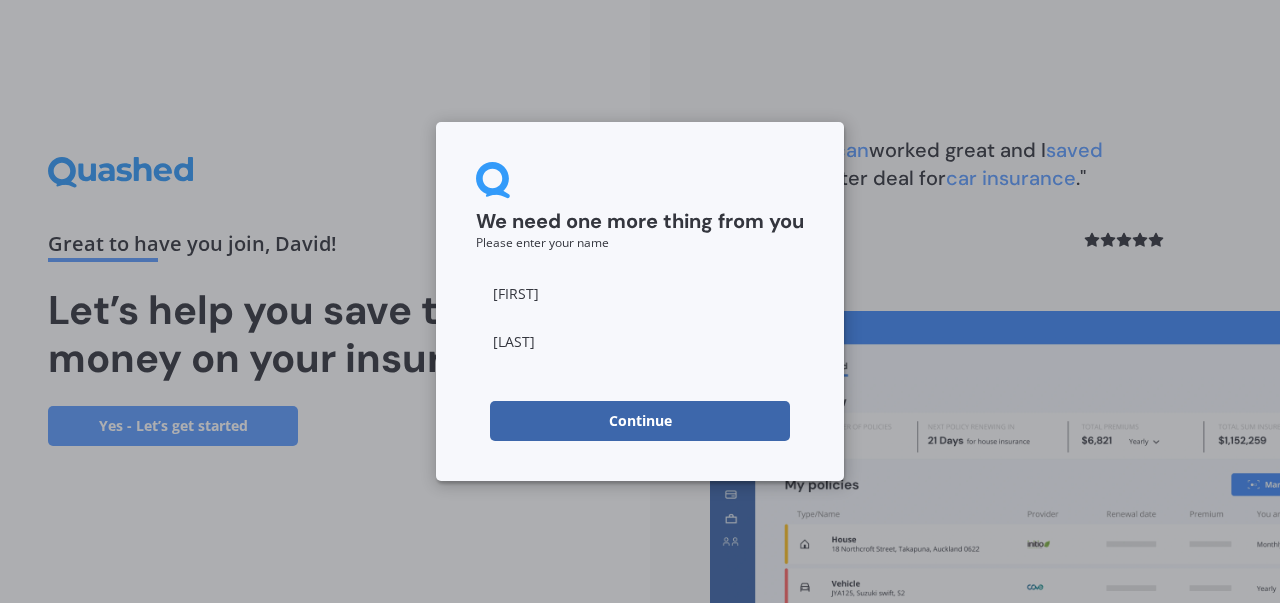 click on "Continue" at bounding box center [640, 421] 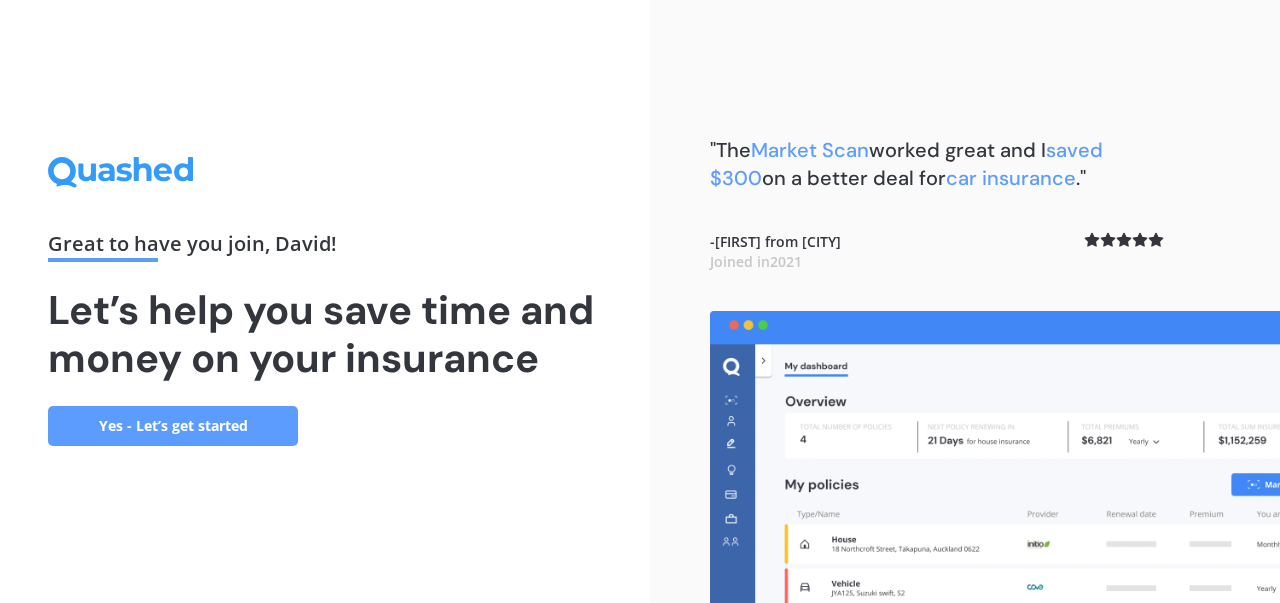 click on "Yes - Let’s get started" at bounding box center (173, 426) 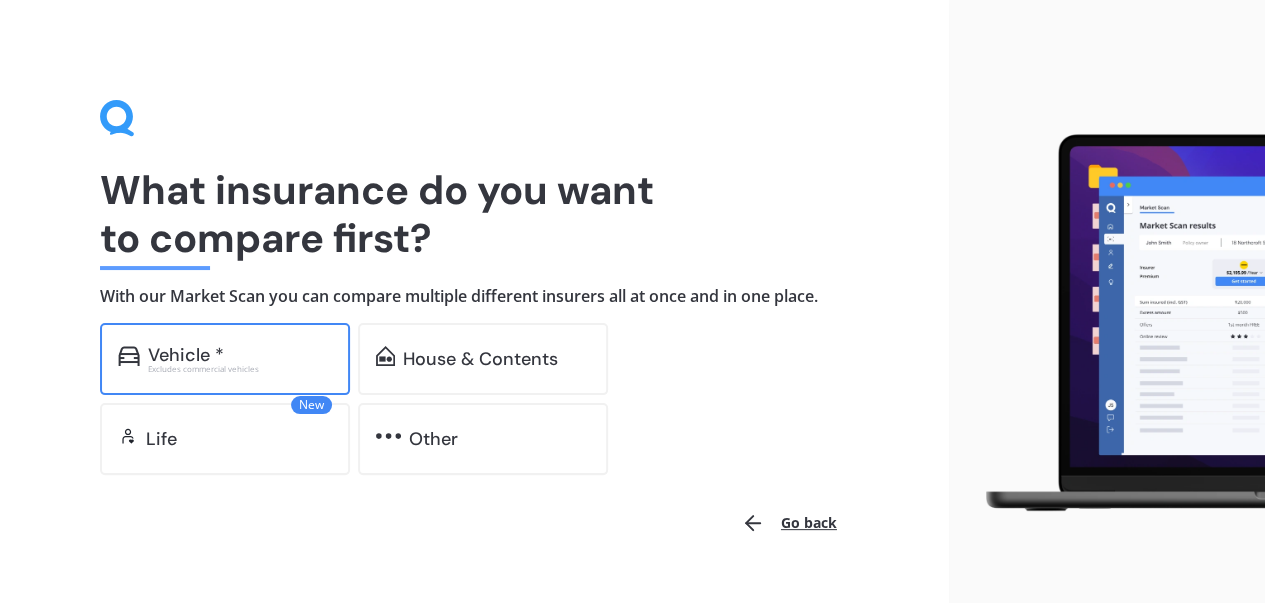 click on "Vehicle *" at bounding box center (240, 355) 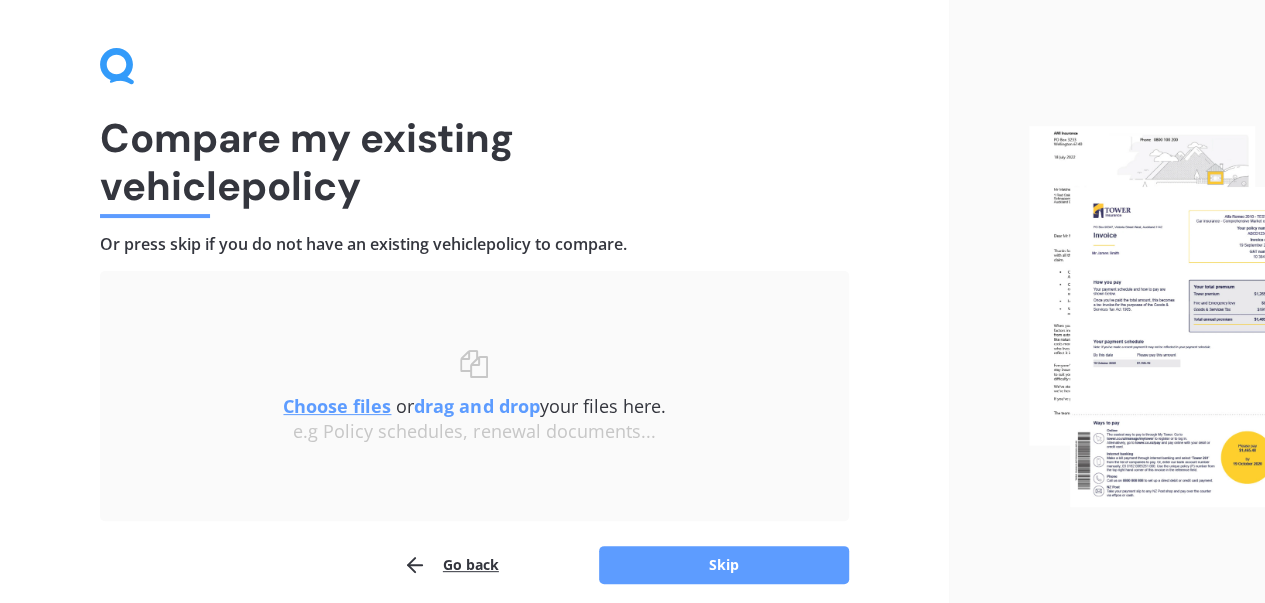 scroll, scrollTop: 58, scrollLeft: 0, axis: vertical 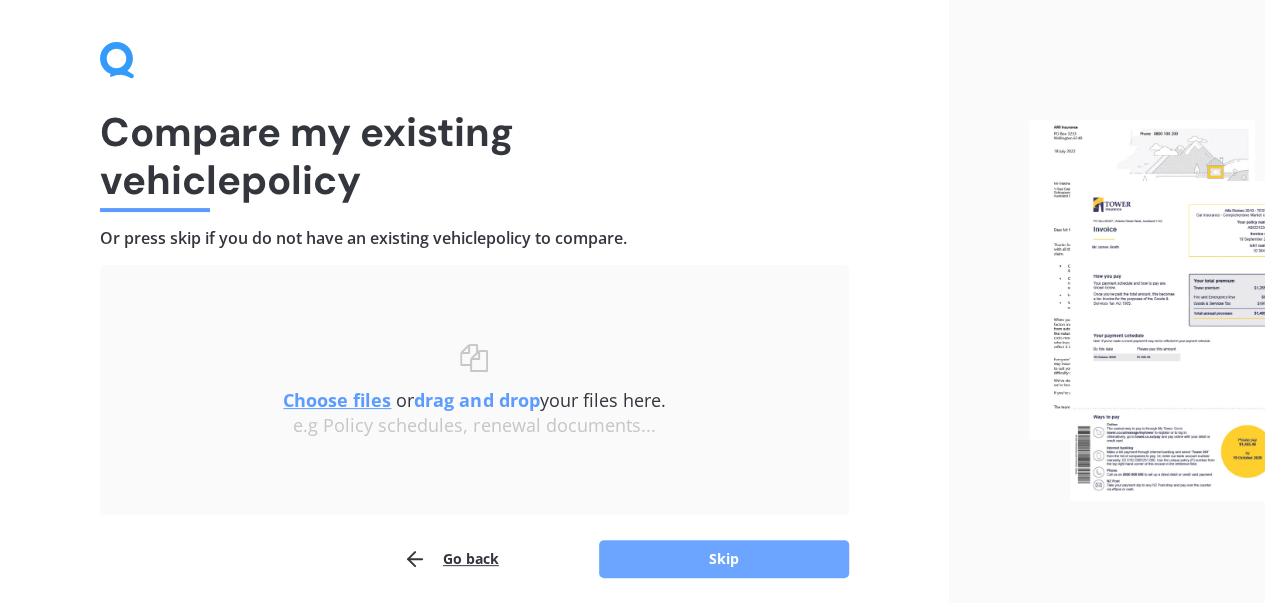 click on "Skip" at bounding box center [724, 559] 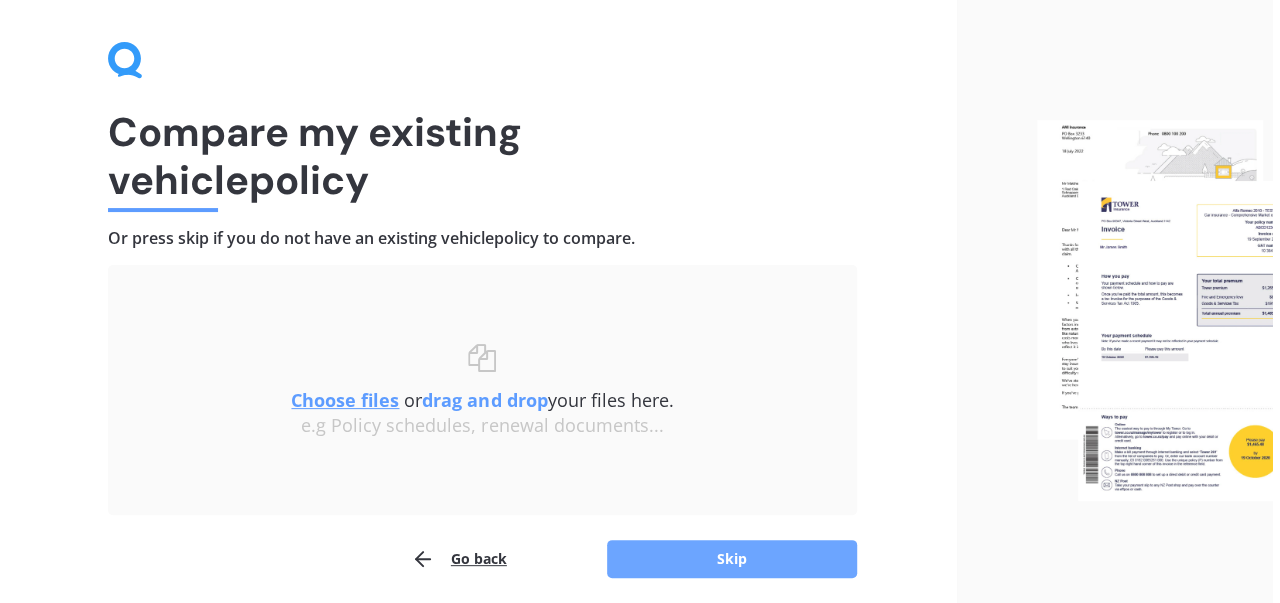 scroll, scrollTop: 0, scrollLeft: 0, axis: both 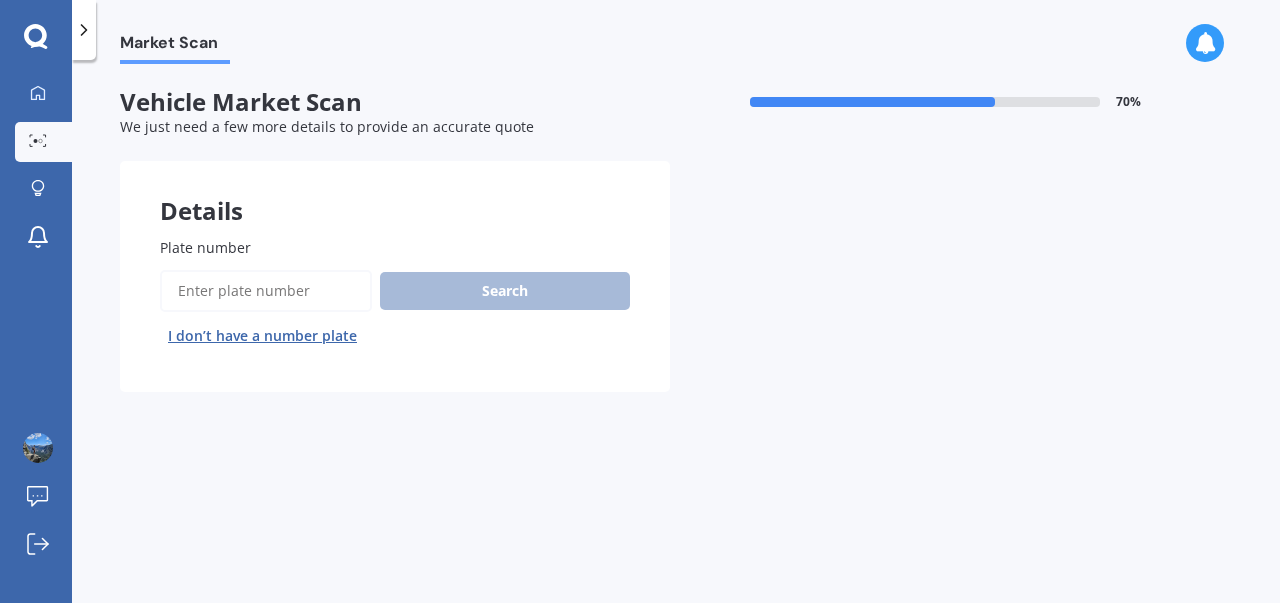 click on "Plate number" at bounding box center (266, 291) 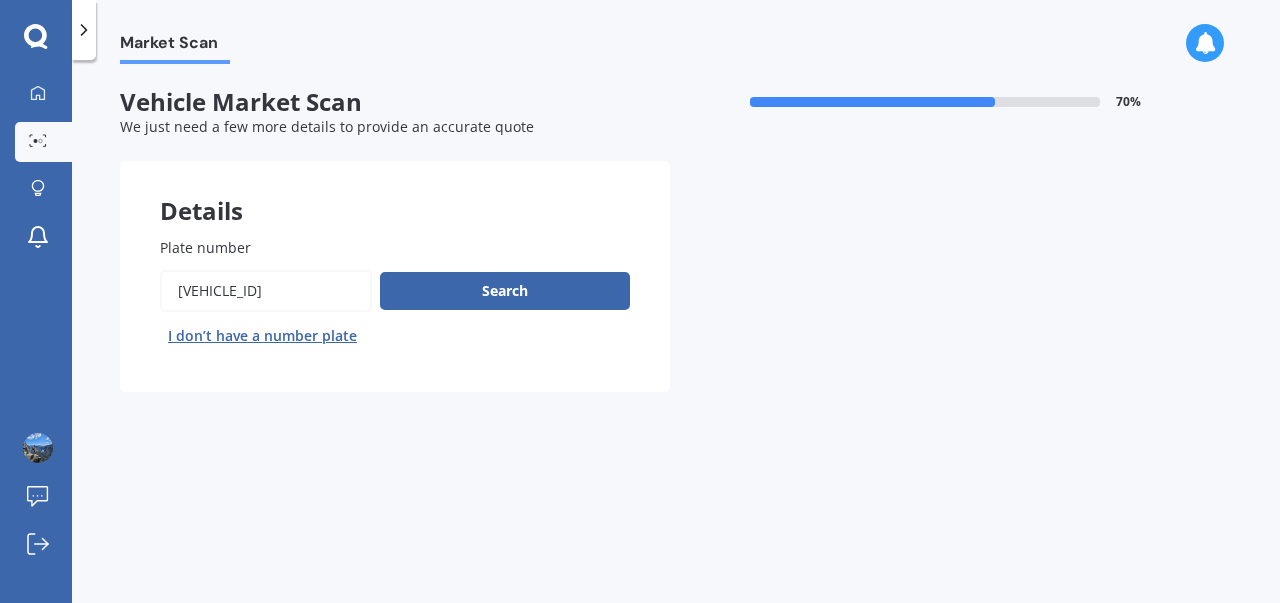 type on "[VEHICLE_ID]" 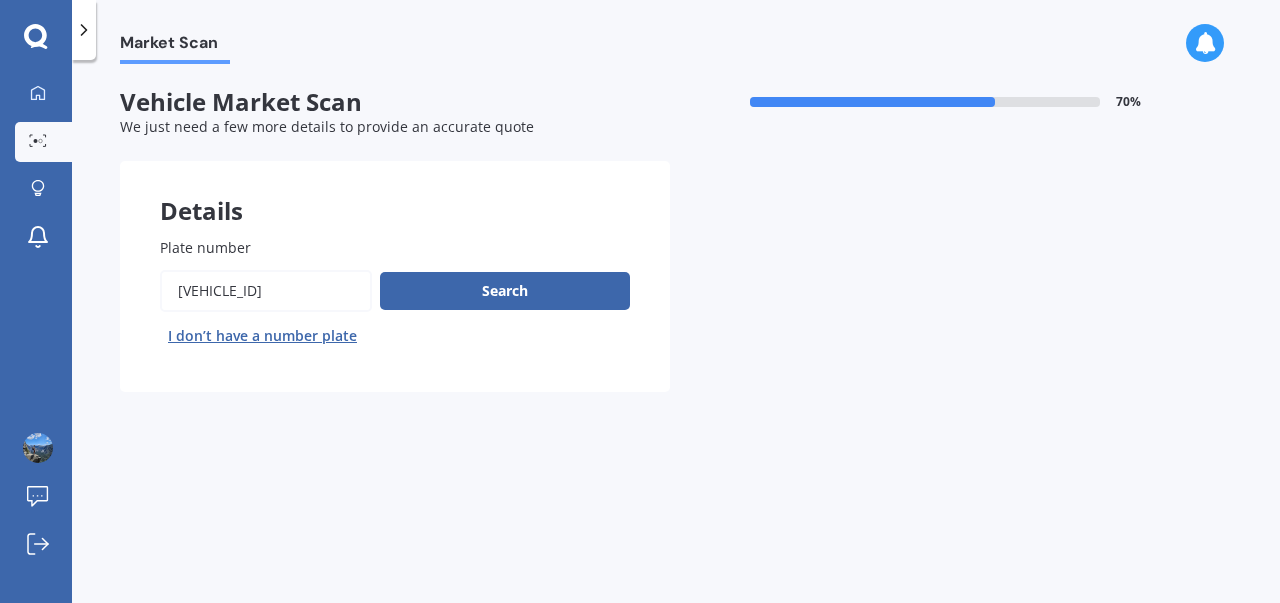 click on "Next" at bounding box center (0, 0) 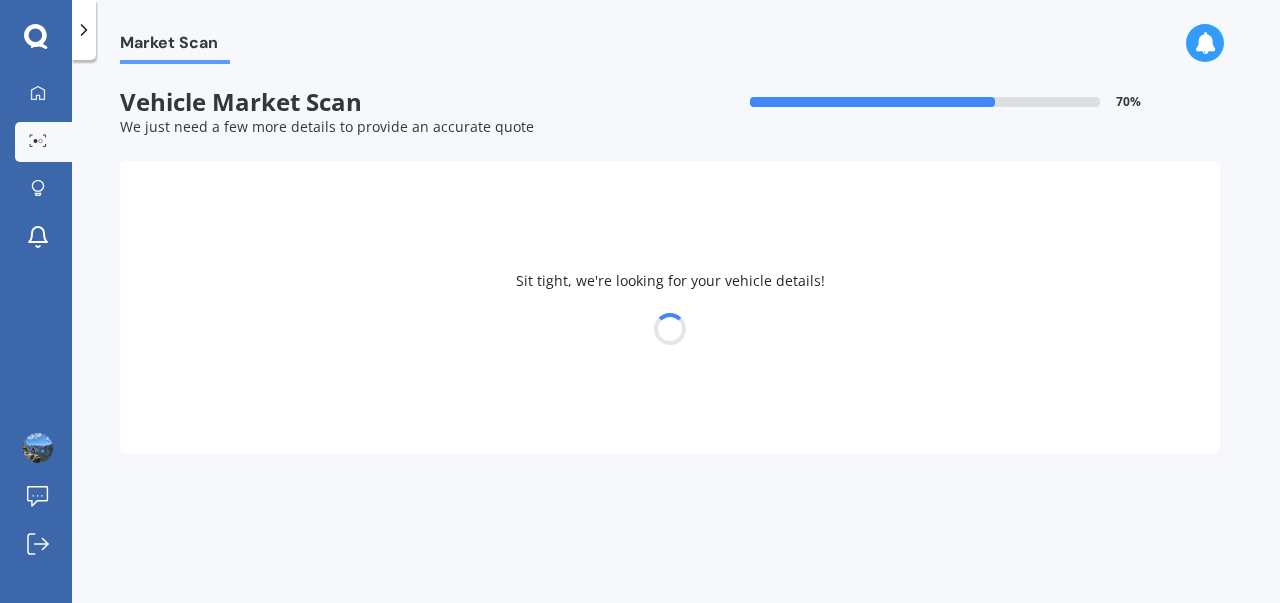 select on "MINI" 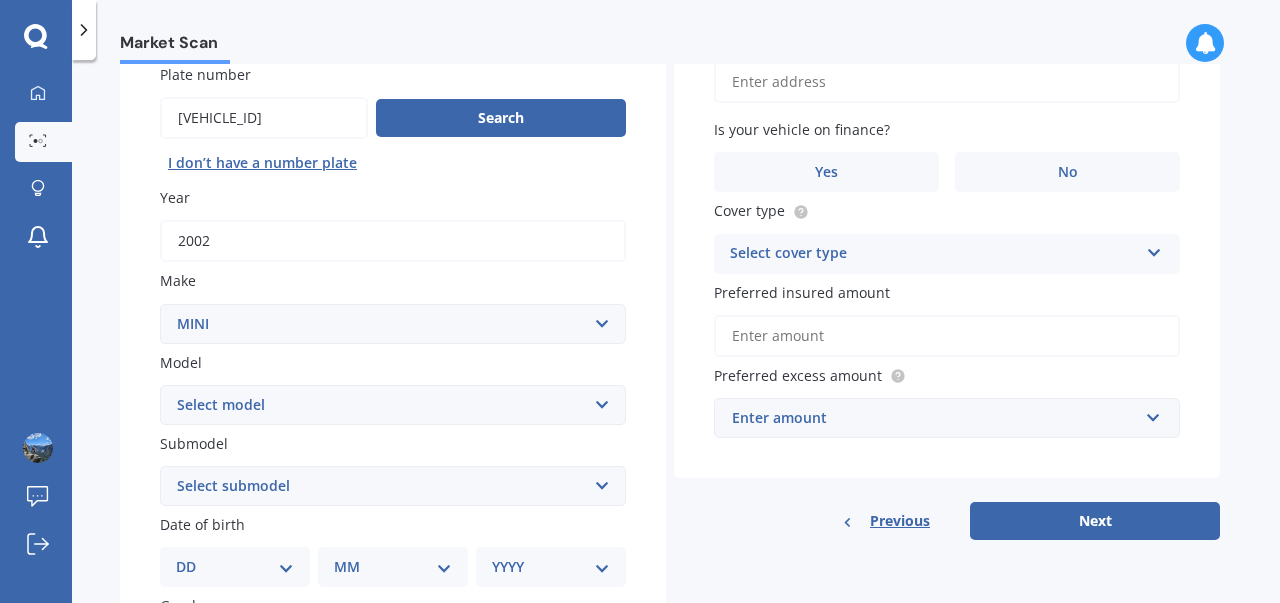 scroll, scrollTop: 167, scrollLeft: 0, axis: vertical 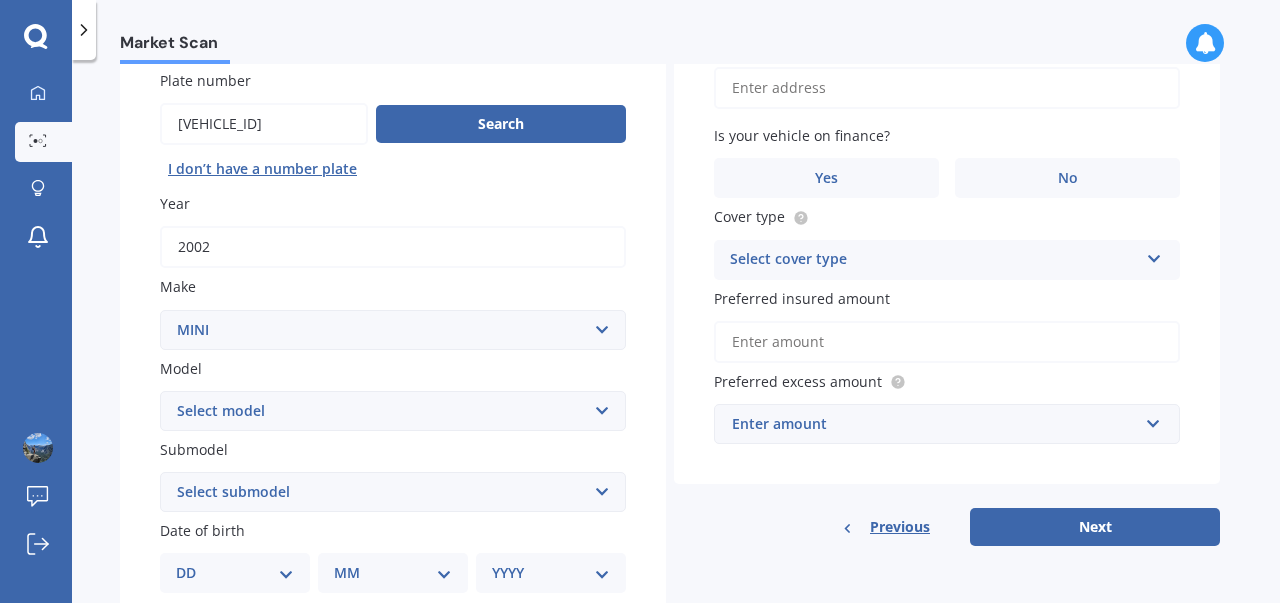 click on "Select model Clubman Cooper Countryman One" at bounding box center [393, 411] 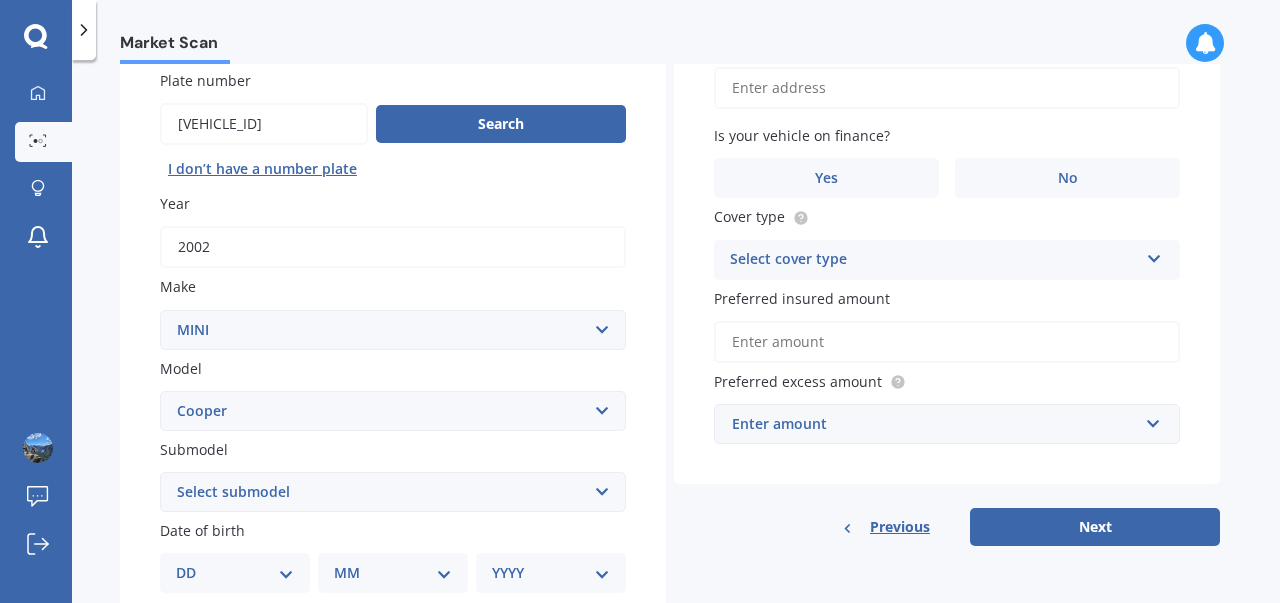 click on "Select model Clubman Cooper Countryman One" at bounding box center [393, 411] 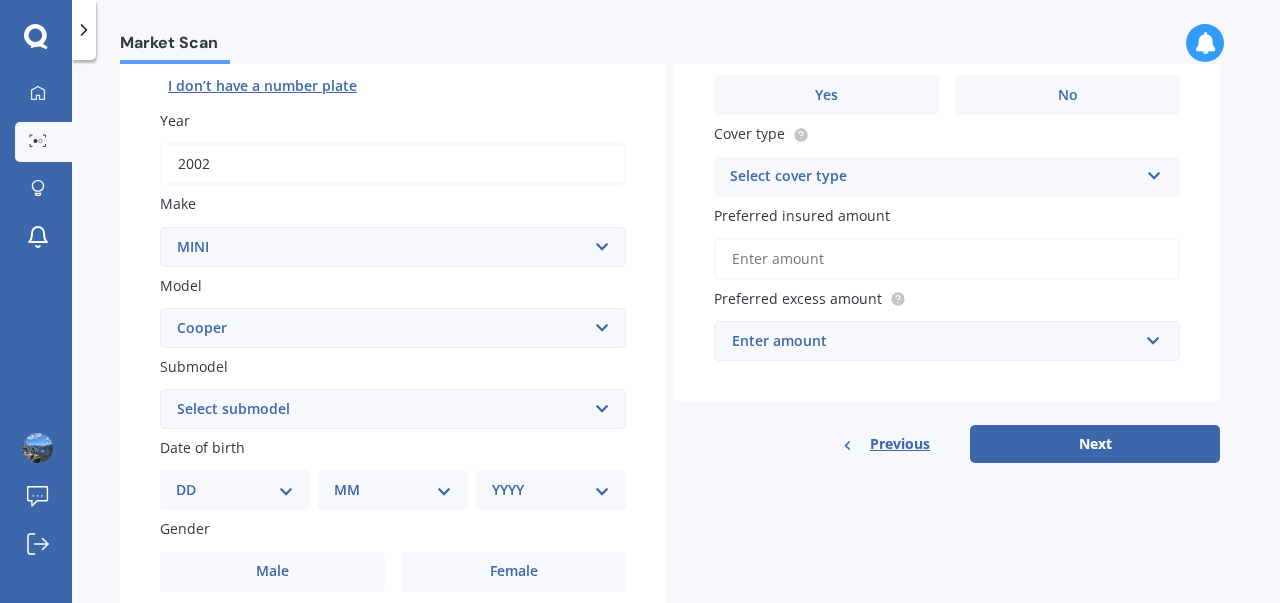 scroll, scrollTop: 251, scrollLeft: 0, axis: vertical 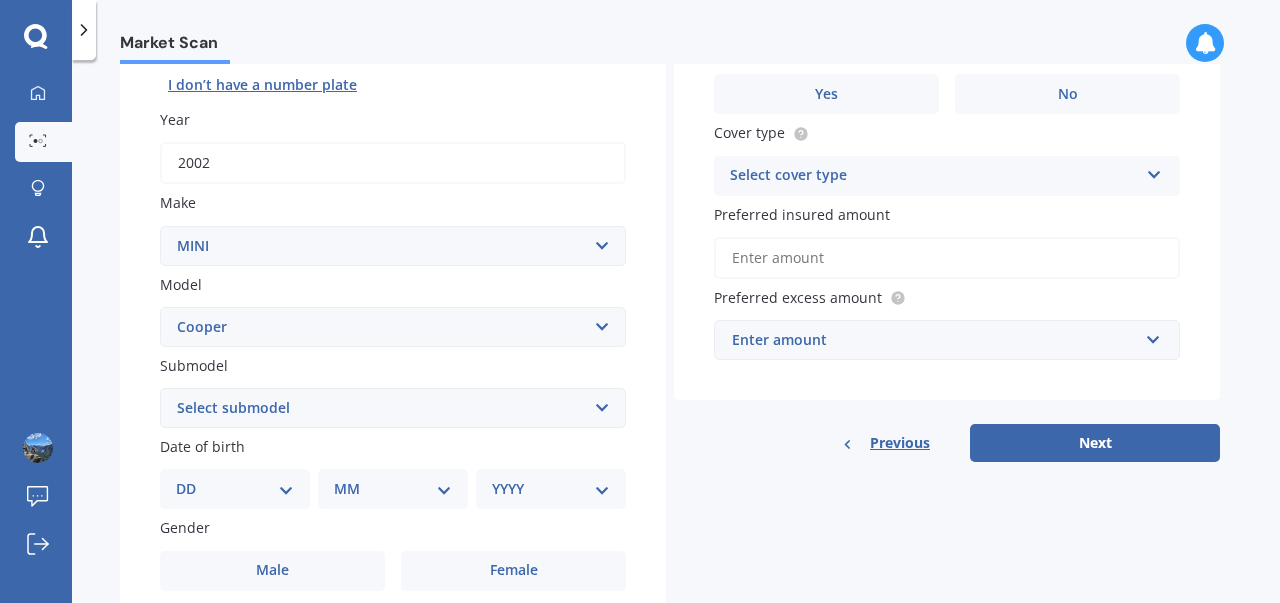 click on "Select model Clubman Cooper Countryman One" at bounding box center (393, 327) 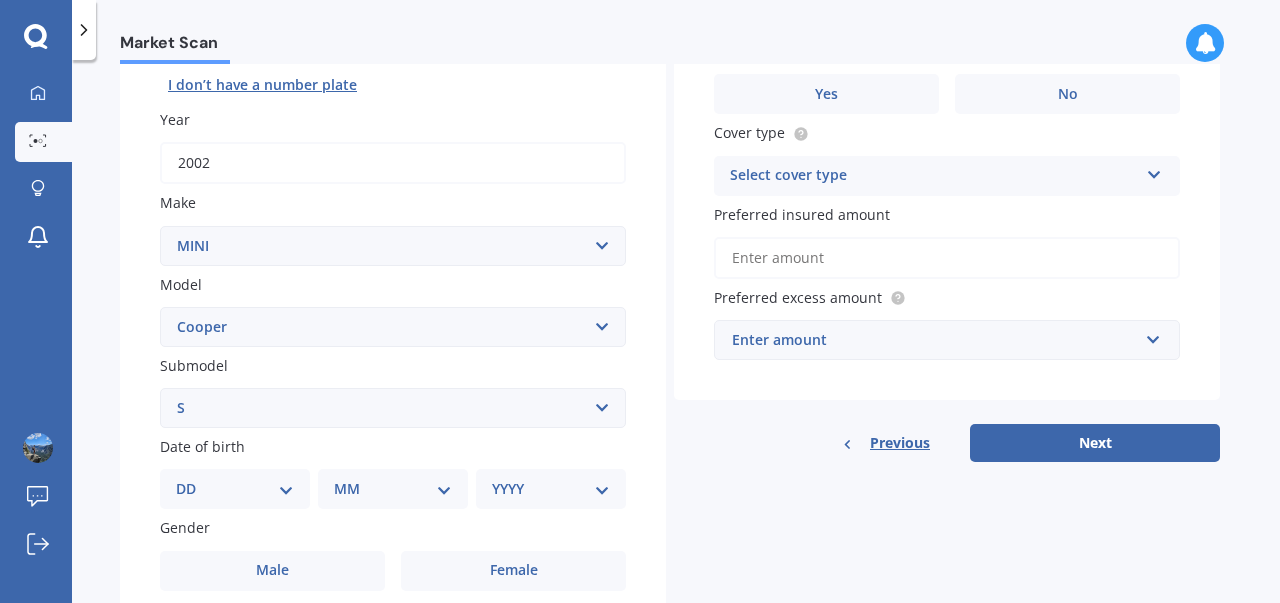 click on "Select submodel (All other) Convertible Crossover D D John Cooper Works S" at bounding box center (393, 408) 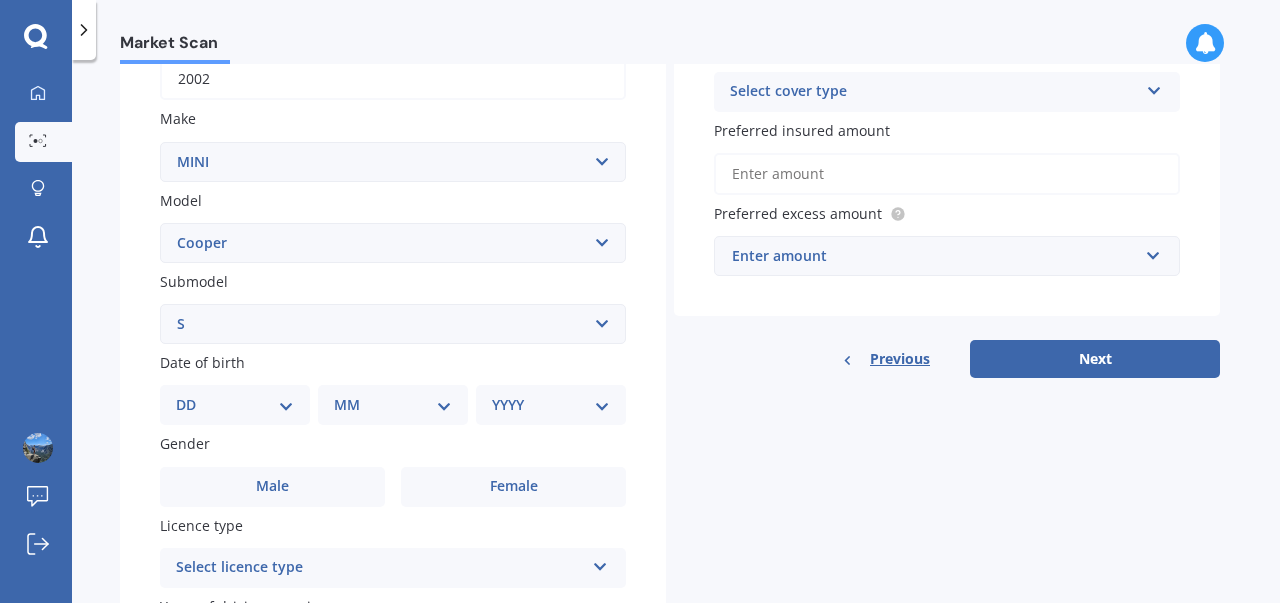 scroll, scrollTop: 393, scrollLeft: 0, axis: vertical 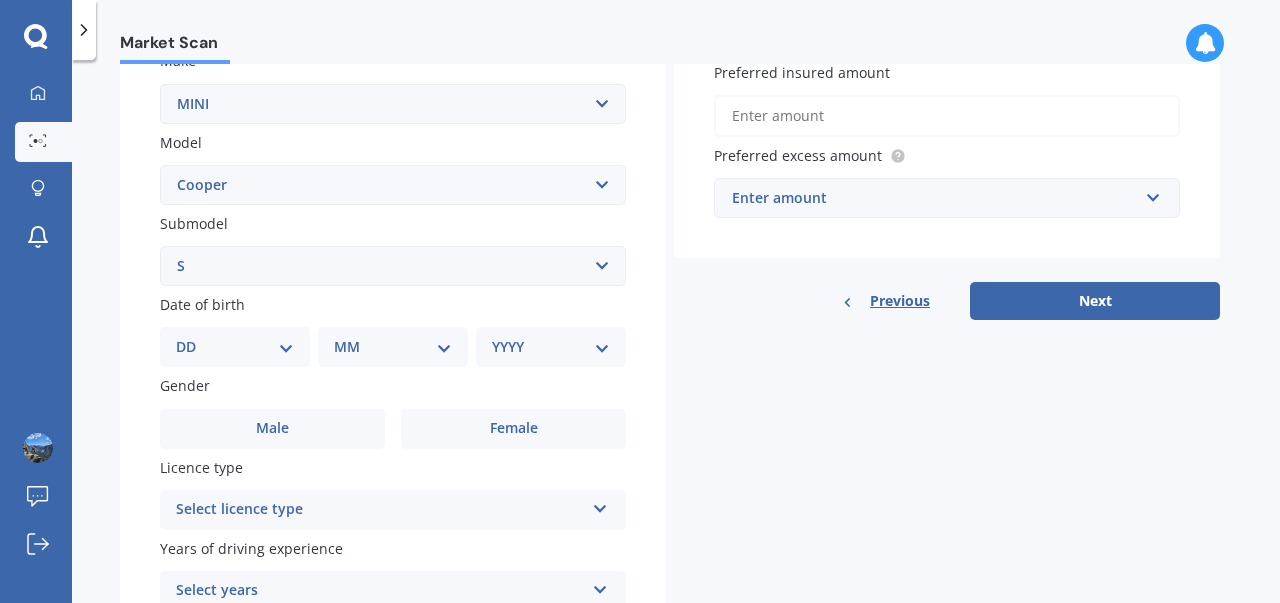 click on "DD 01 02 03 04 05 06 07 08 09 10 11 12 13 14 15 16 17 18 19 20 21 22 23 24 25 26 27 28 29 30 31" at bounding box center [235, 347] 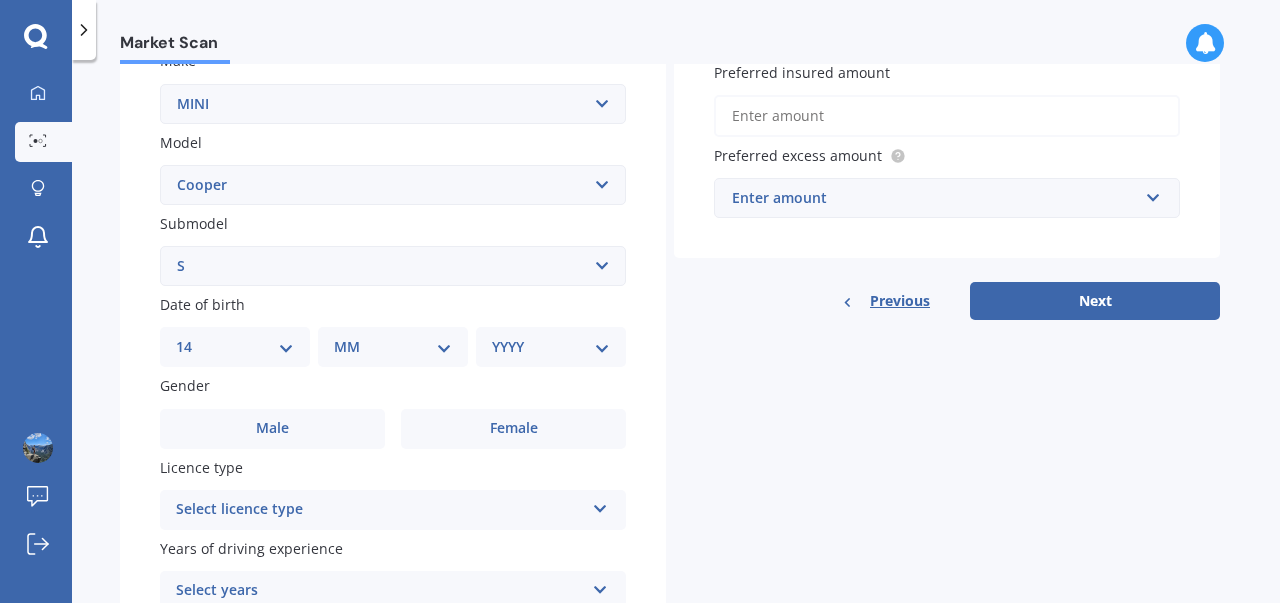 click on "DD 01 02 03 04 05 06 07 08 09 10 11 12 13 14 15 16 17 18 19 20 21 22 23 24 25 26 27 28 29 30 31" at bounding box center [235, 347] 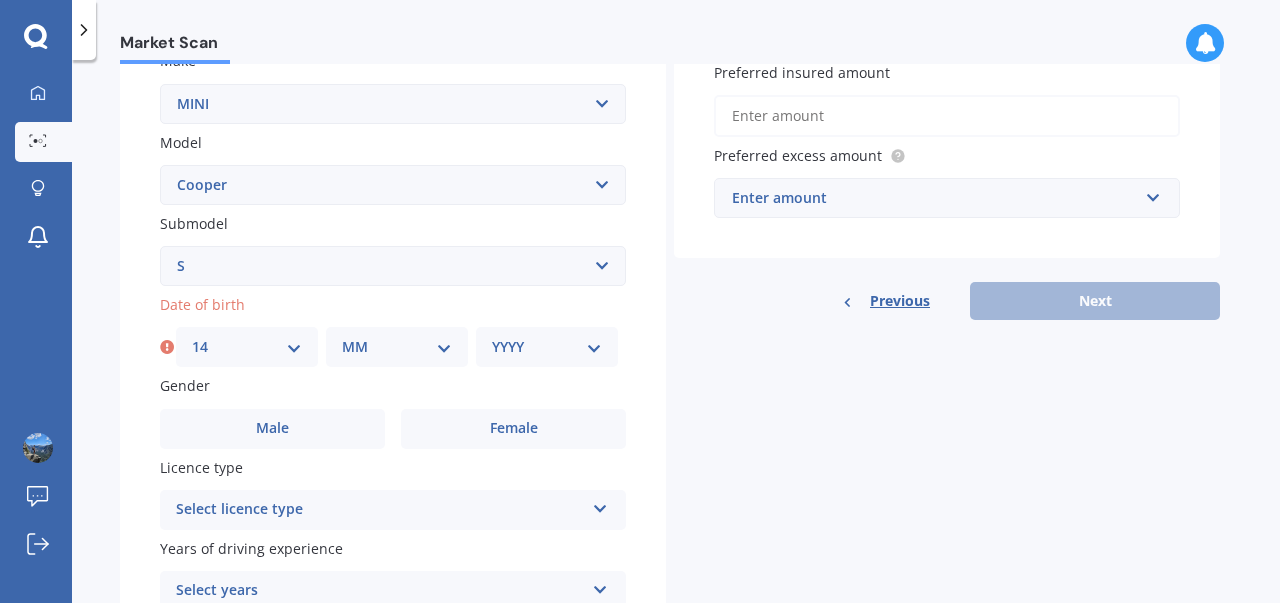 click on "MM 01 02 03 04 05 06 07 08 09 10 11 12" at bounding box center [397, 347] 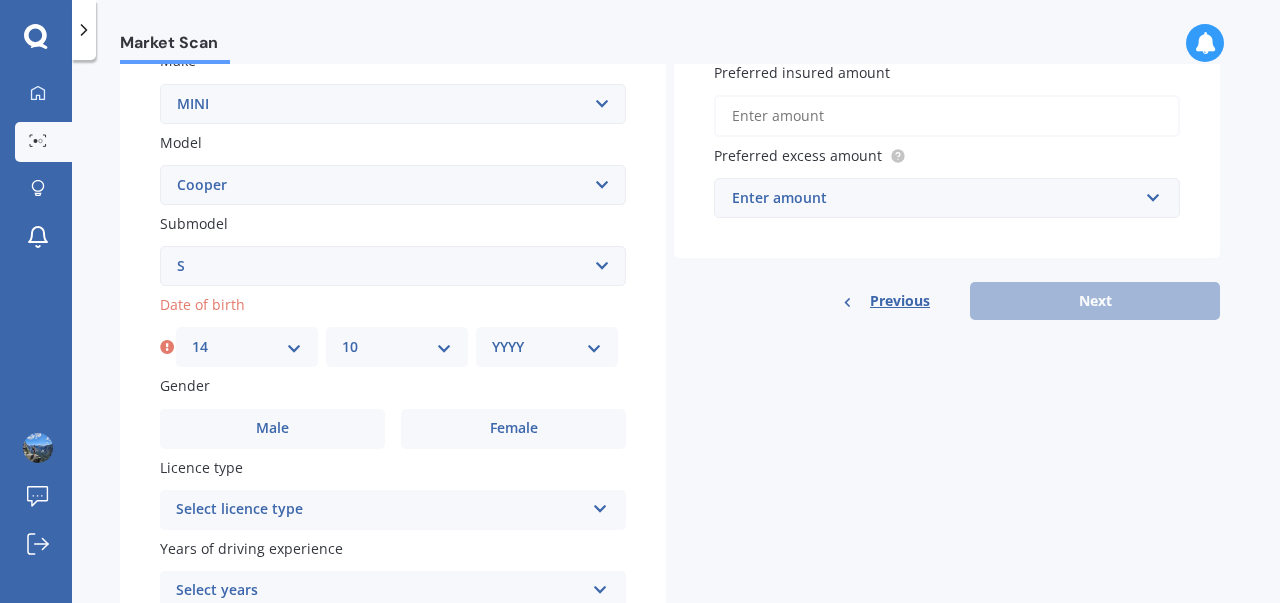 click on "MM 01 02 03 04 05 06 07 08 09 10 11 12" at bounding box center [397, 347] 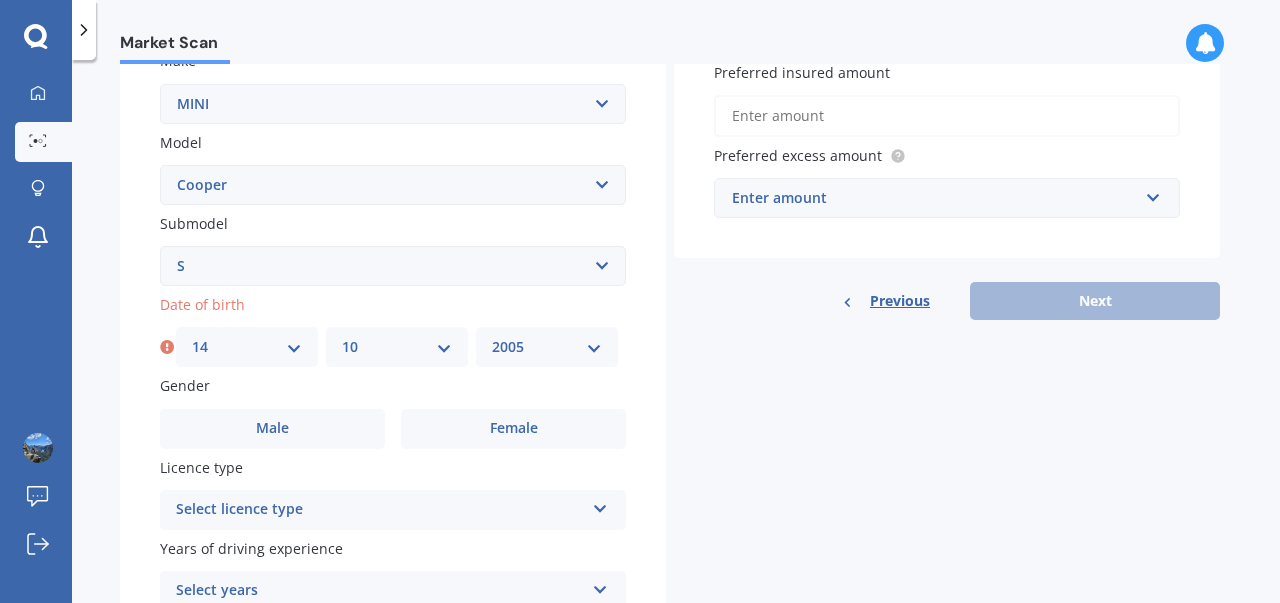 click on "YYYY 2025 2024 2023 2022 2021 2020 2019 2018 2017 2016 2015 2014 2013 2012 2011 2010 2009 2008 2007 2006 2005 2004 2003 2002 2001 2000 1999 1998 1997 1996 1995 1994 1993 1992 1991 1990 1989 1988 1987 1986 1985 1984 1983 1982 1981 1980 1979 1978 1977 1976 1975 1974 1973 1972 1971 1970 1969 1968 1967 1966 1965 1964 1963 1962 1961 1960 1959 1958 1957 1956 1955 1954 1953 1952 1951 1950 1949 1948 1947 1946 1945 1944 1943 1942 1941 1940 1939 1938 1937 1936 1935 1934 1933 1932 1931 1930 1929 1928 1927 1926" at bounding box center [547, 347] 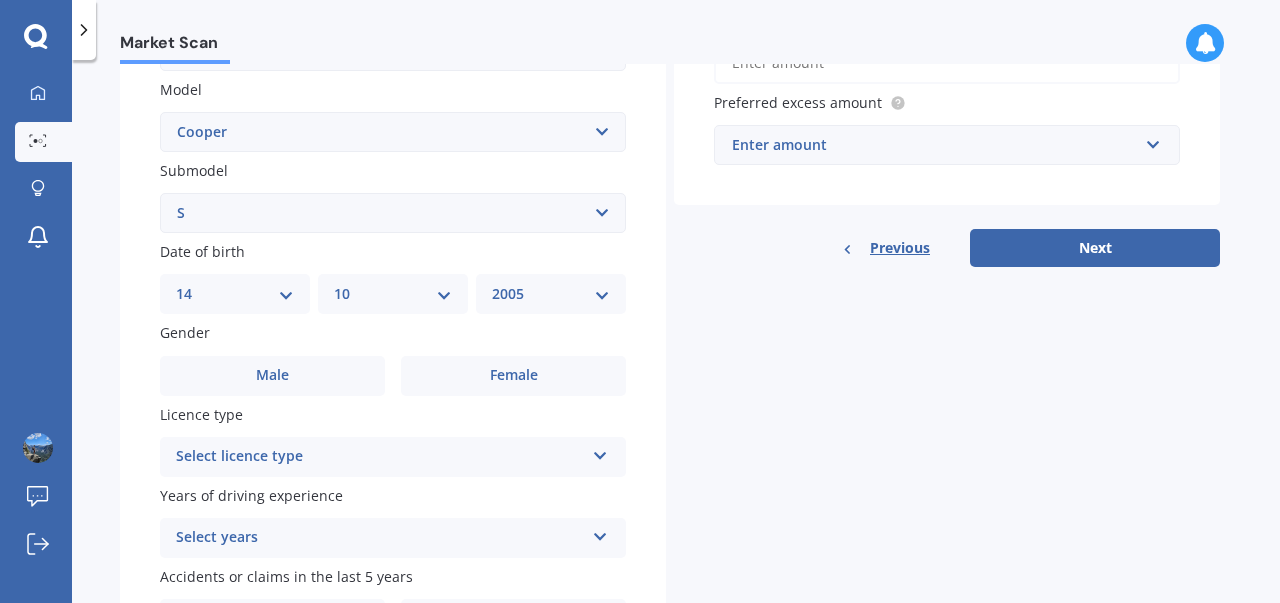 scroll, scrollTop: 447, scrollLeft: 0, axis: vertical 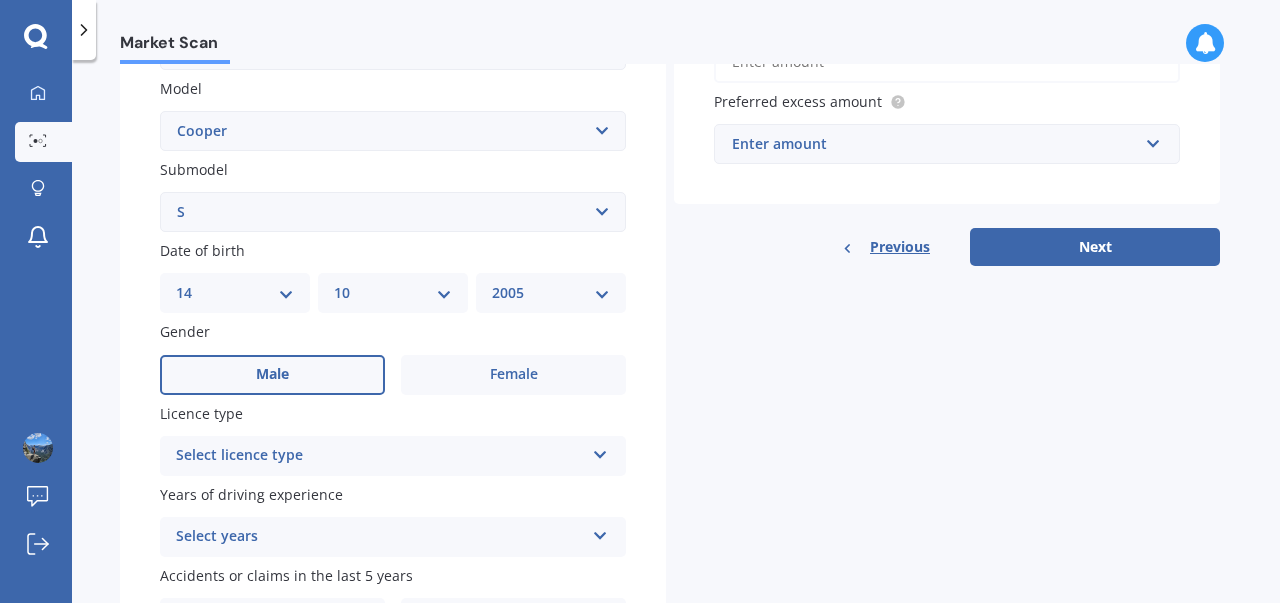 click on "Male" at bounding box center [272, 375] 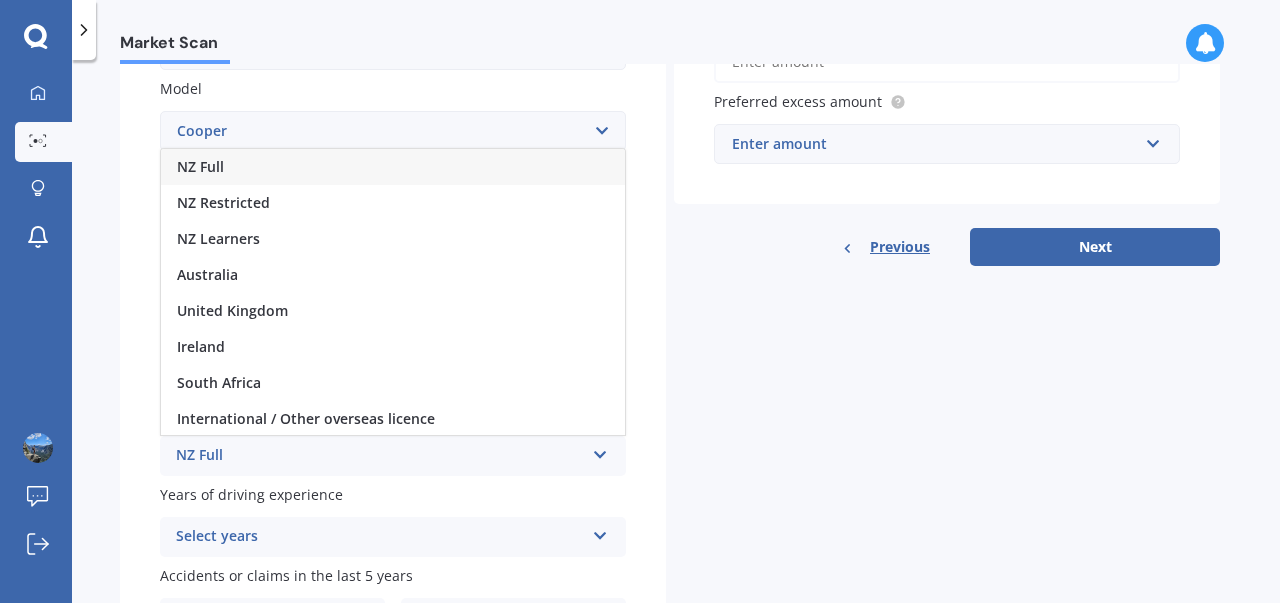 click on "NZ Full" at bounding box center [393, 167] 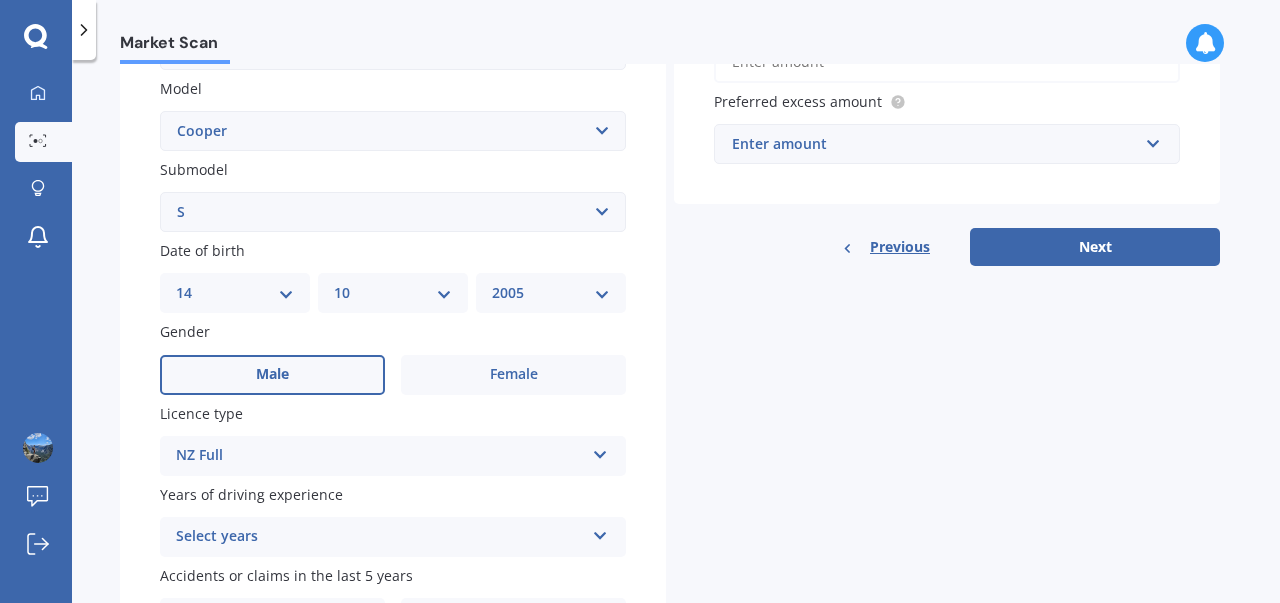scroll, scrollTop: 577, scrollLeft: 0, axis: vertical 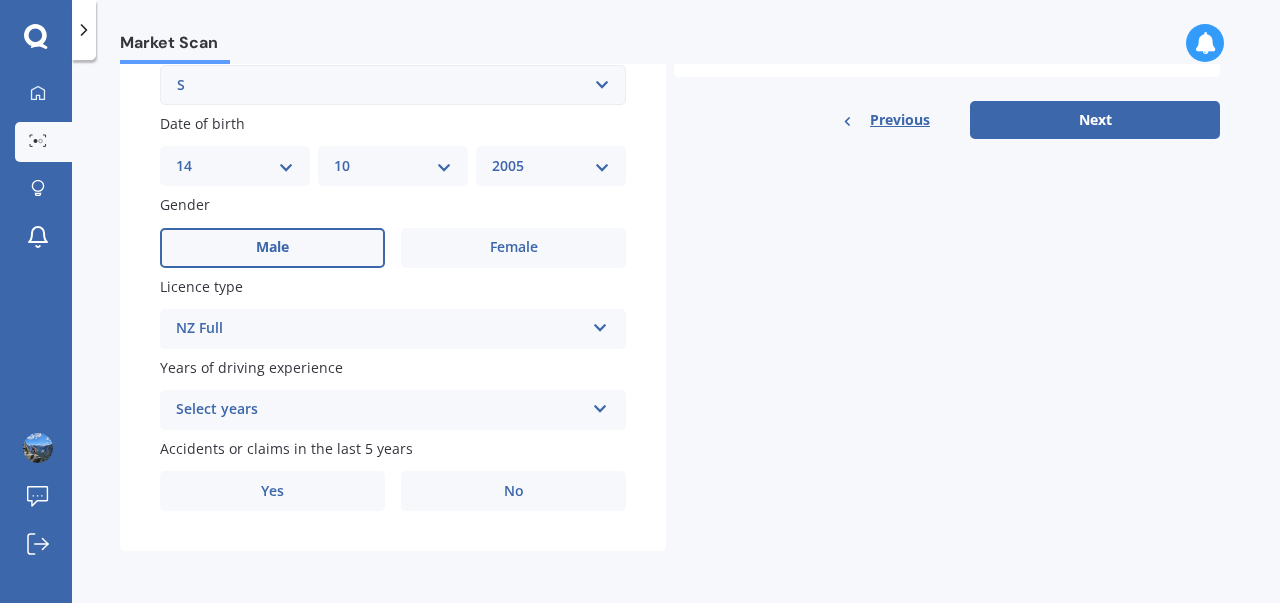 click on "Years of driving experience" at bounding box center [251, 367] 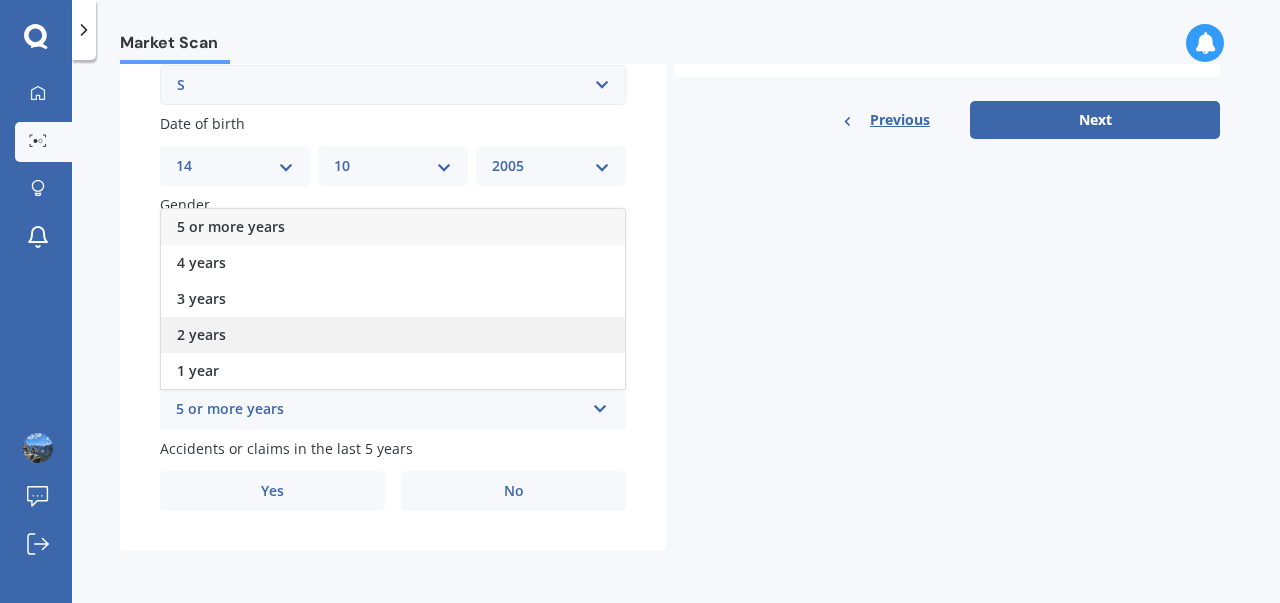 click on "2 years" at bounding box center (393, 335) 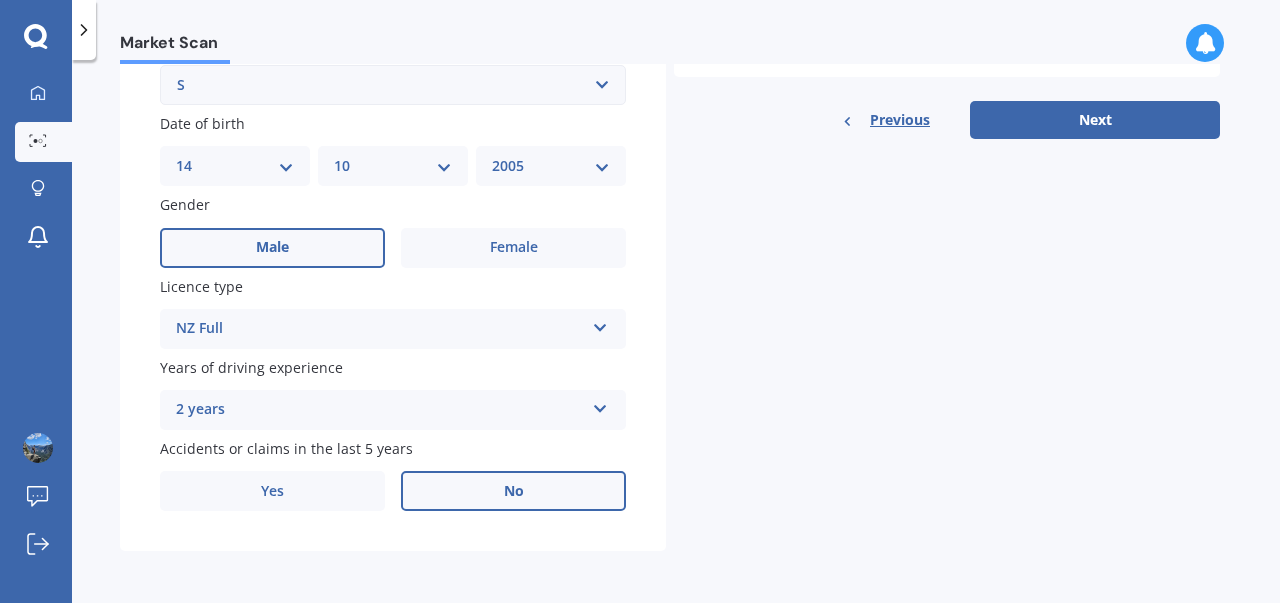 click on "No" at bounding box center (513, 491) 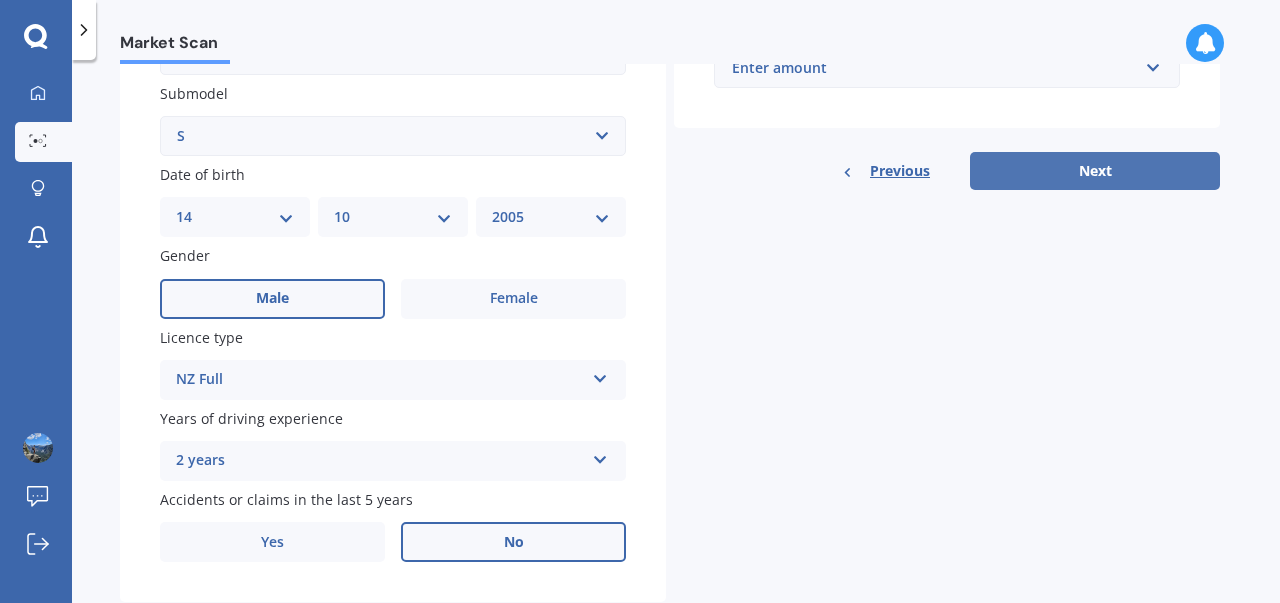 click on "Next" at bounding box center (1095, 171) 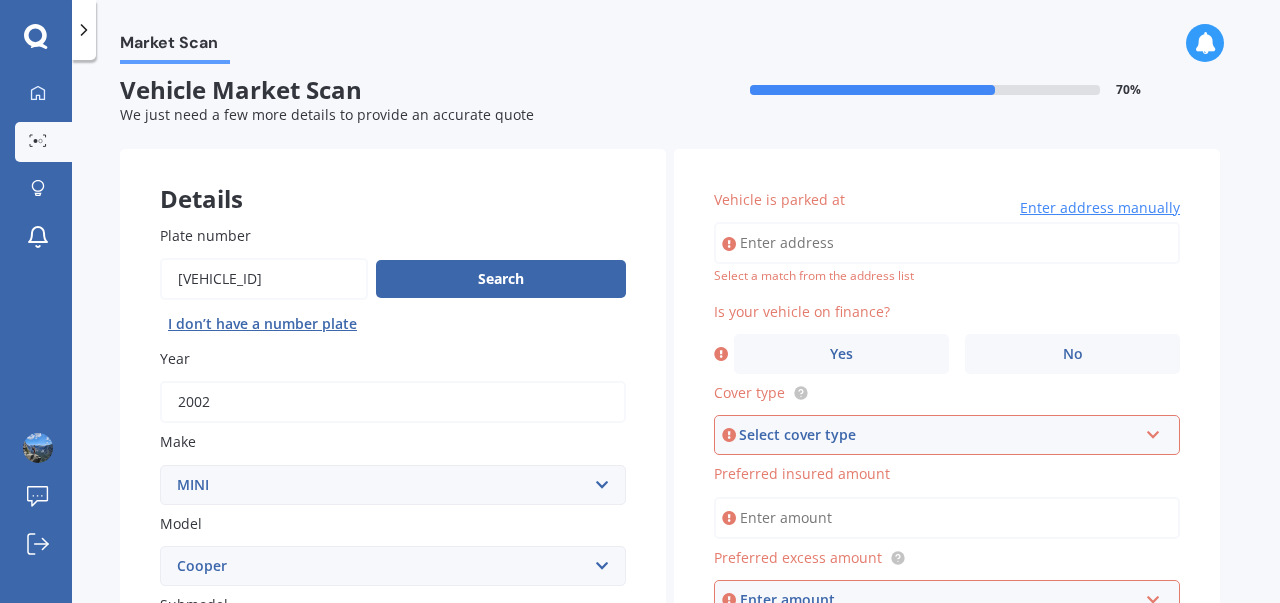 scroll, scrollTop: 6, scrollLeft: 0, axis: vertical 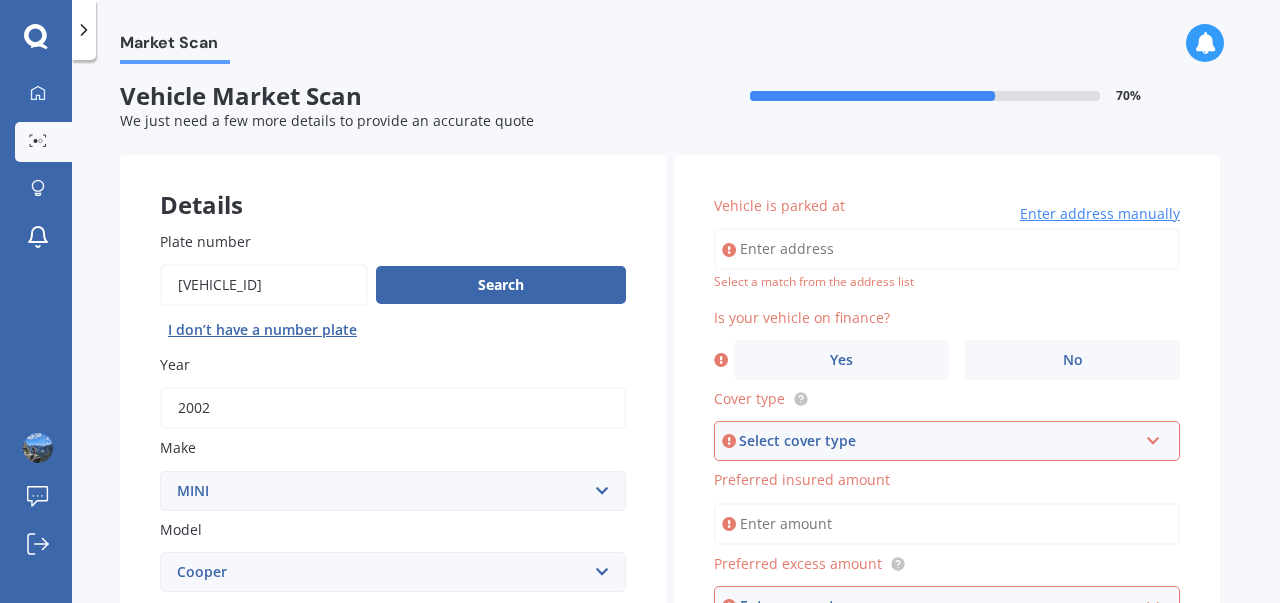 click on "Vehicle is parked at" at bounding box center (947, 249) 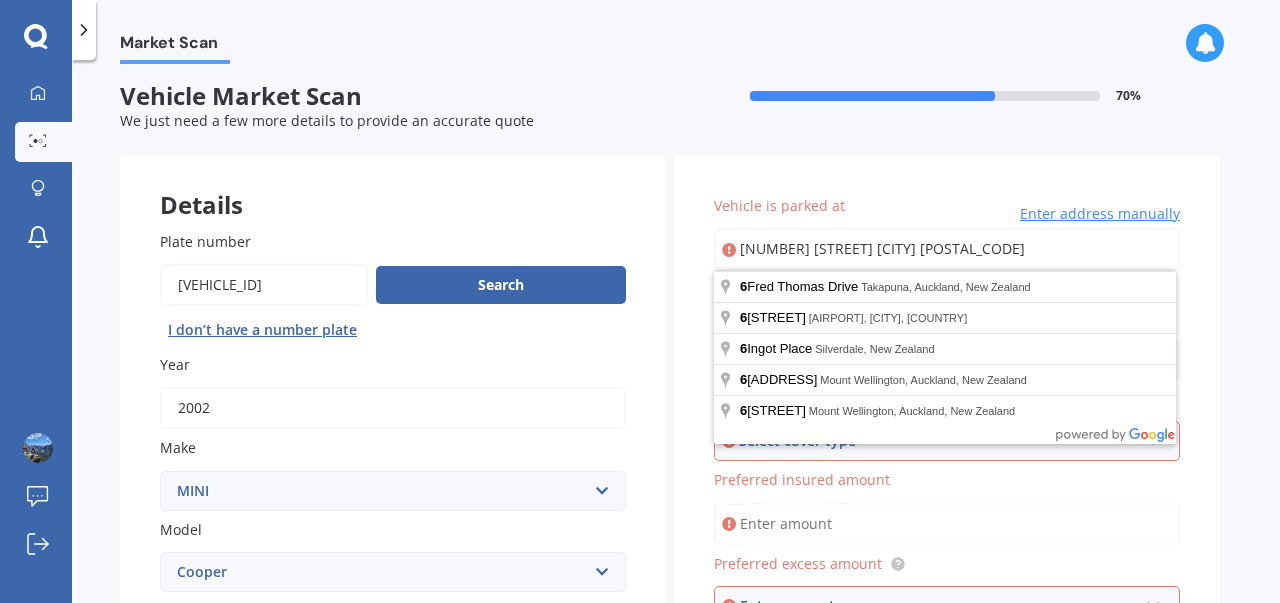 click on "[NUMBER] [STREET] [CITY] [POSTAL_CODE]" at bounding box center [947, 249] 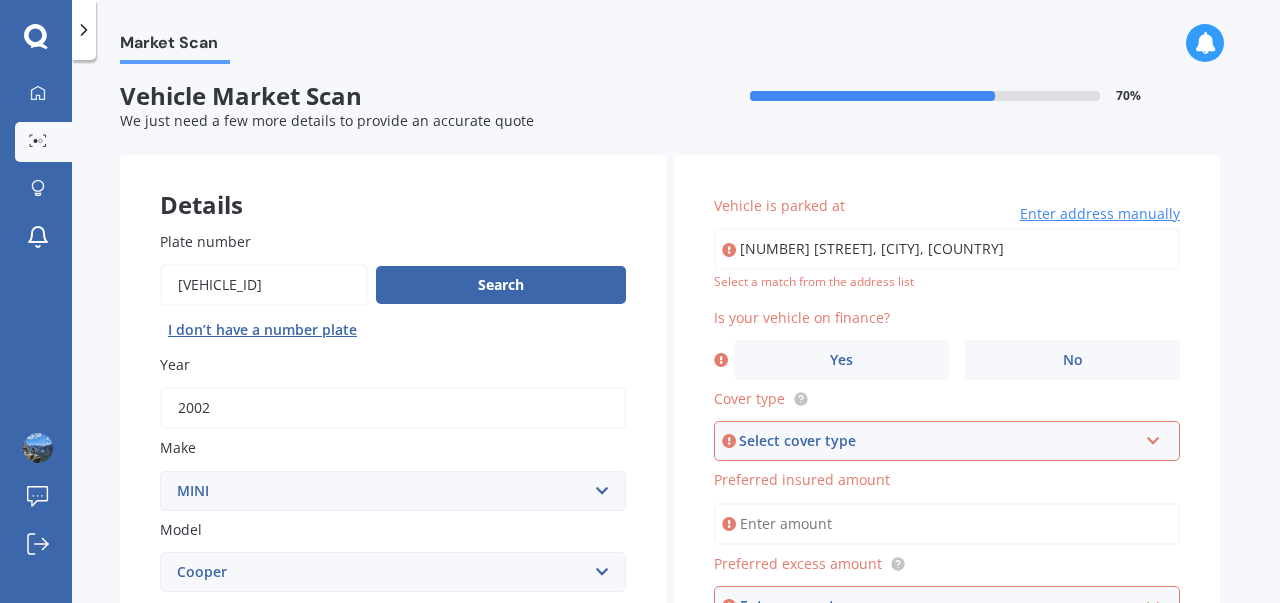 type on "[NUMBER] [STREET], [CITY] [POSTAL_CODE]" 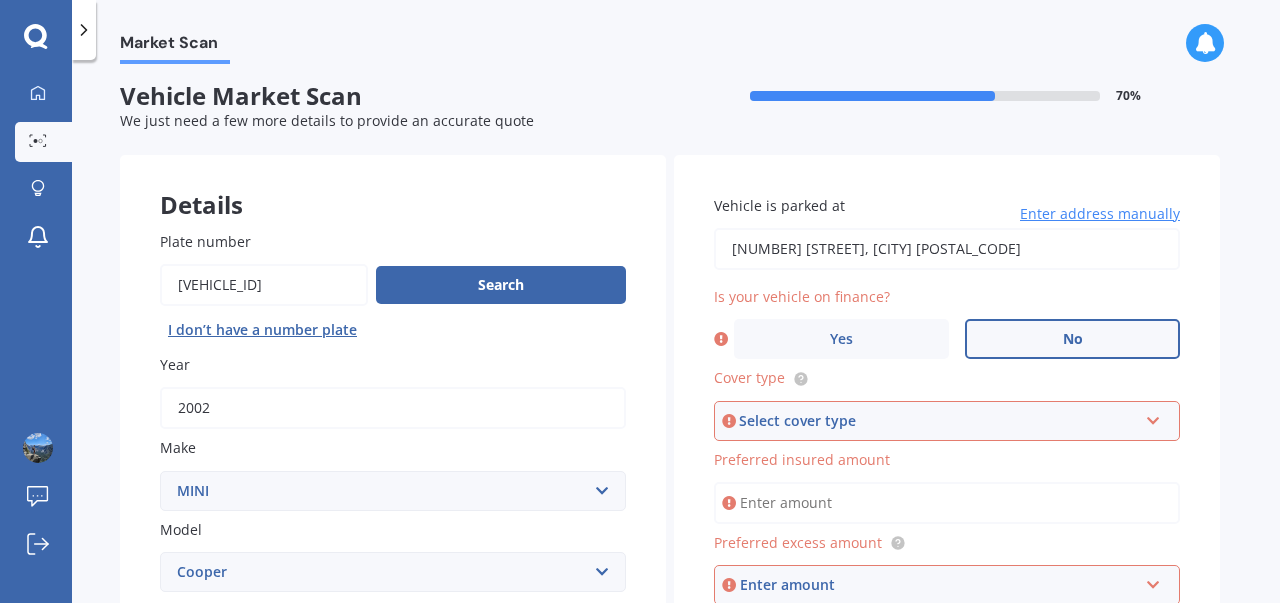 click on "No" at bounding box center [1072, 339] 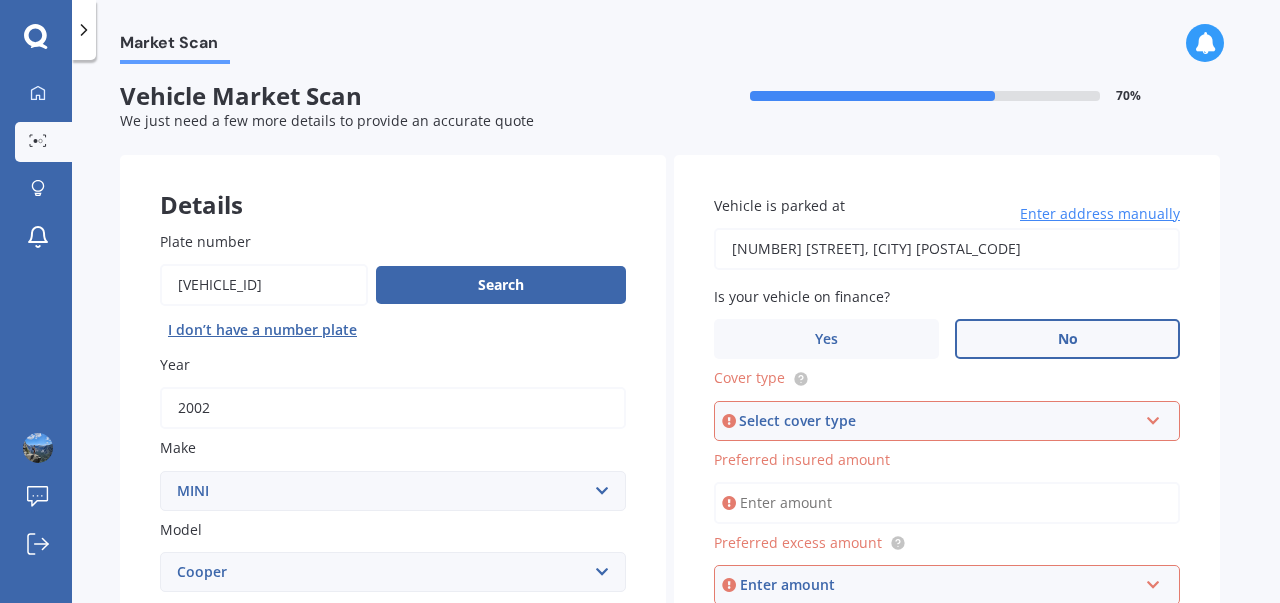 scroll, scrollTop: 44, scrollLeft: 0, axis: vertical 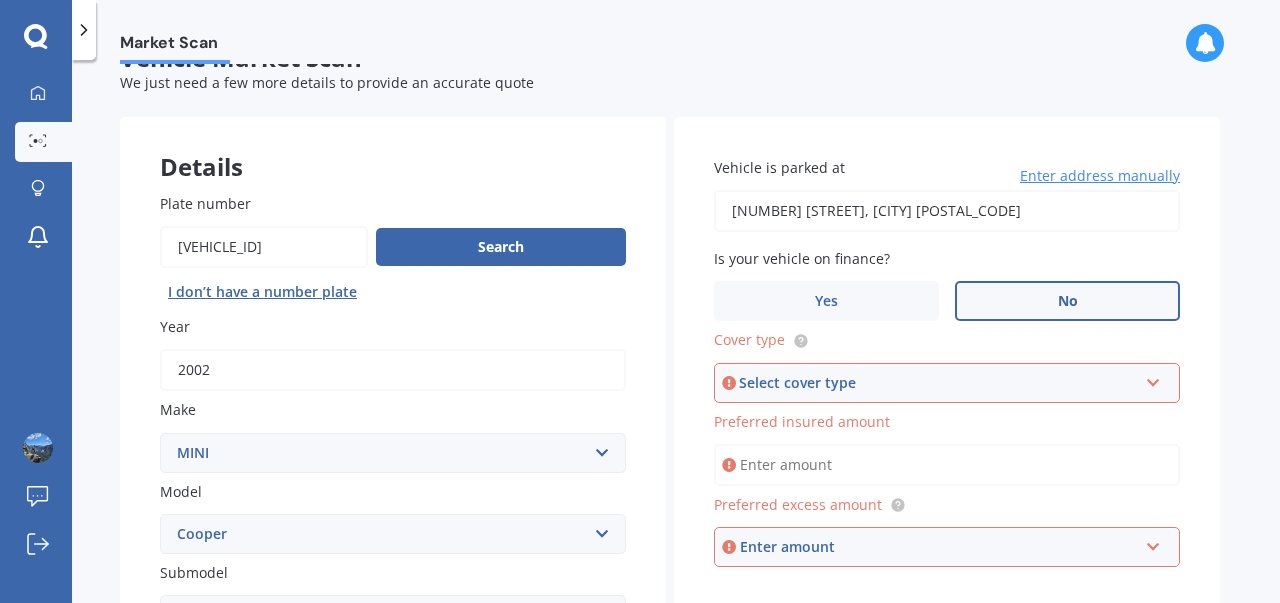 click on "Cover type Select cover type Comprehensive Third Party, Fire & Theft Third Party" at bounding box center [947, 365] 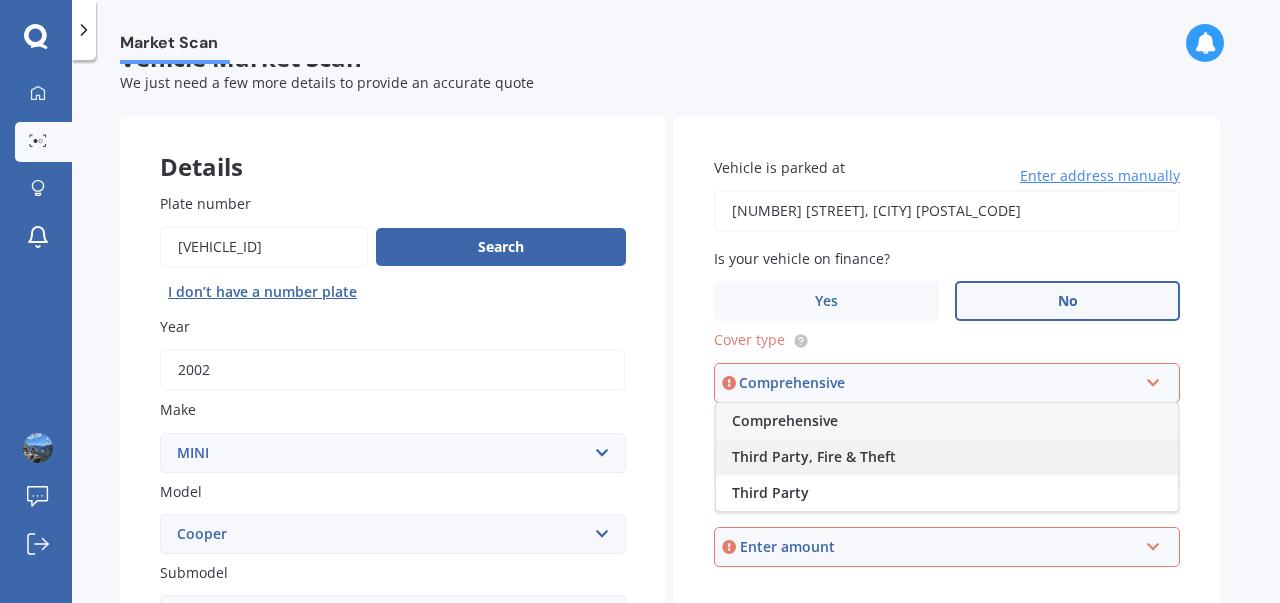 click on "Third Party, Fire & Theft" at bounding box center (814, 456) 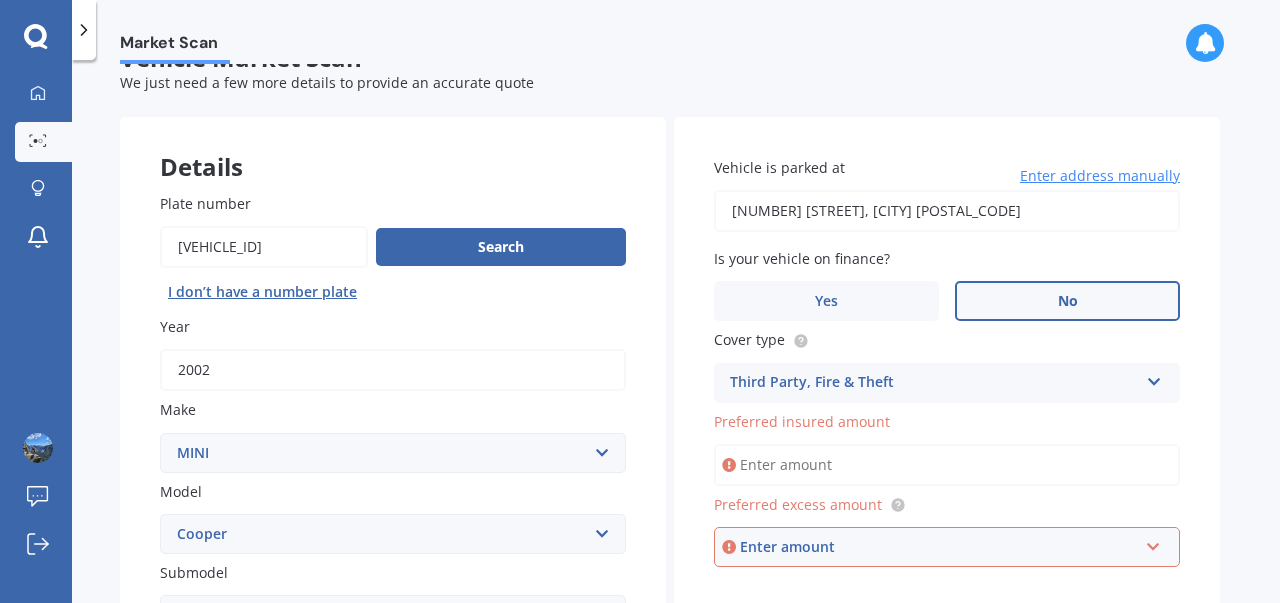scroll, scrollTop: 124, scrollLeft: 0, axis: vertical 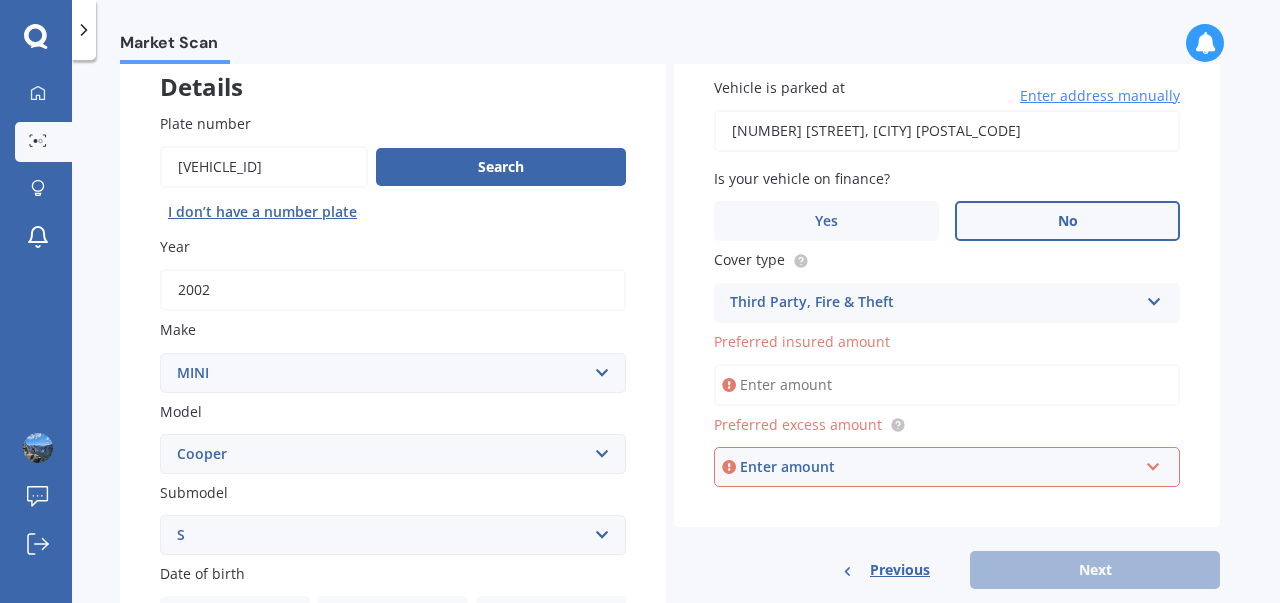click on "Preferred insured amount" at bounding box center (947, 385) 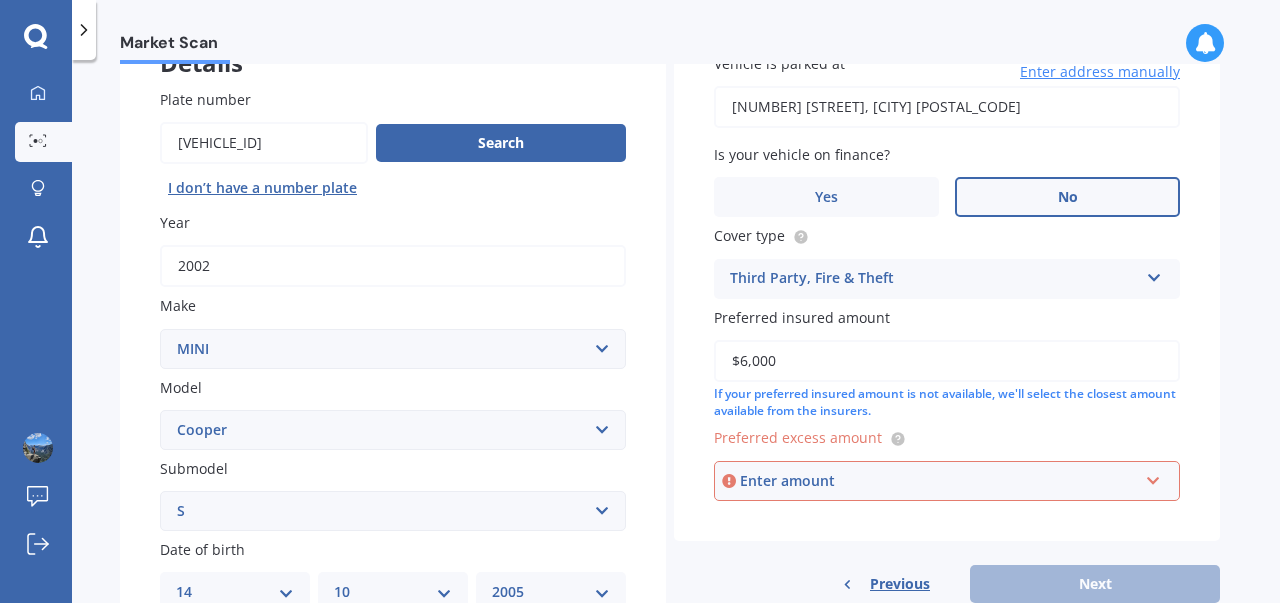 scroll, scrollTop: 150, scrollLeft: 0, axis: vertical 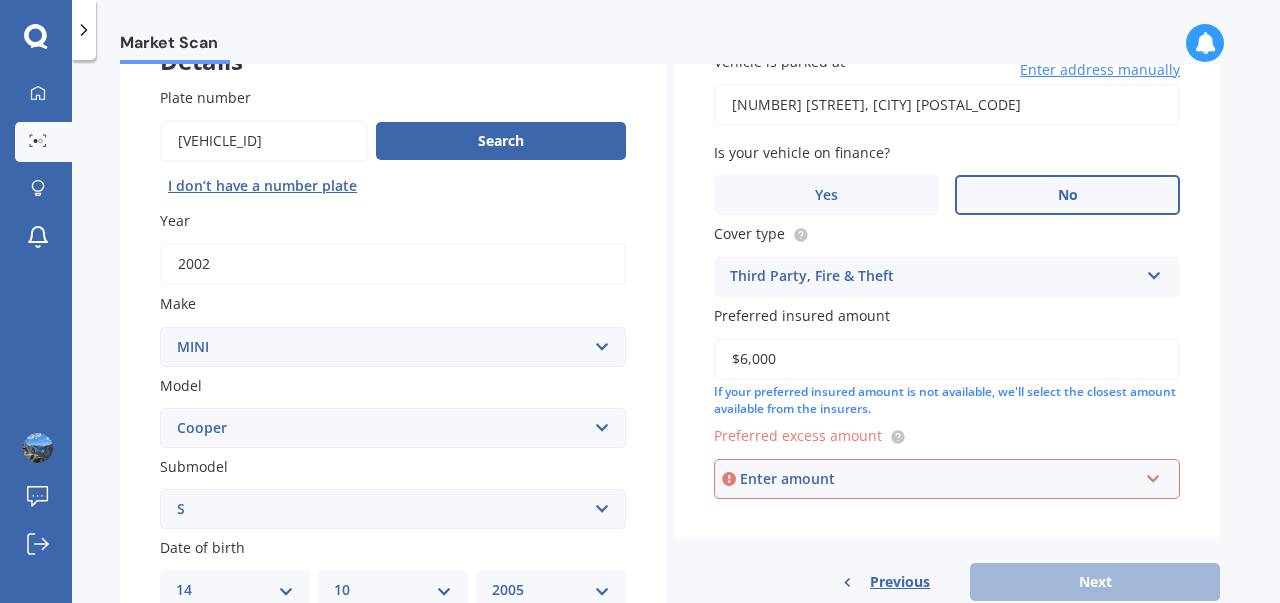 type on "$6,000" 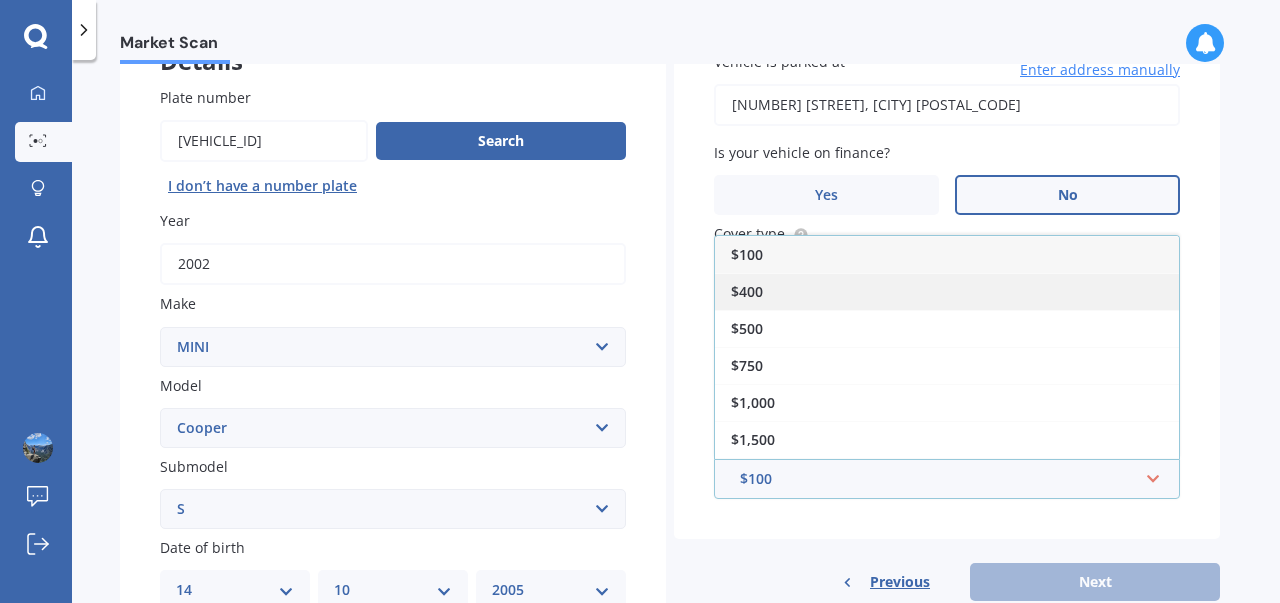 click on "$400" at bounding box center (947, 291) 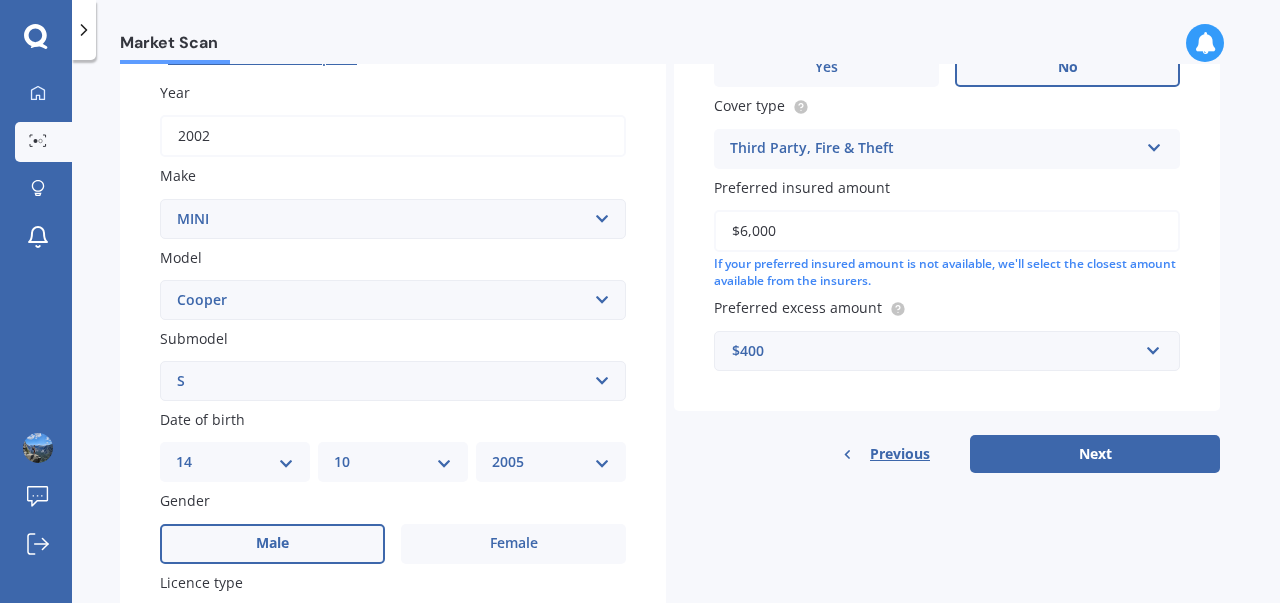 scroll, scrollTop: 280, scrollLeft: 0, axis: vertical 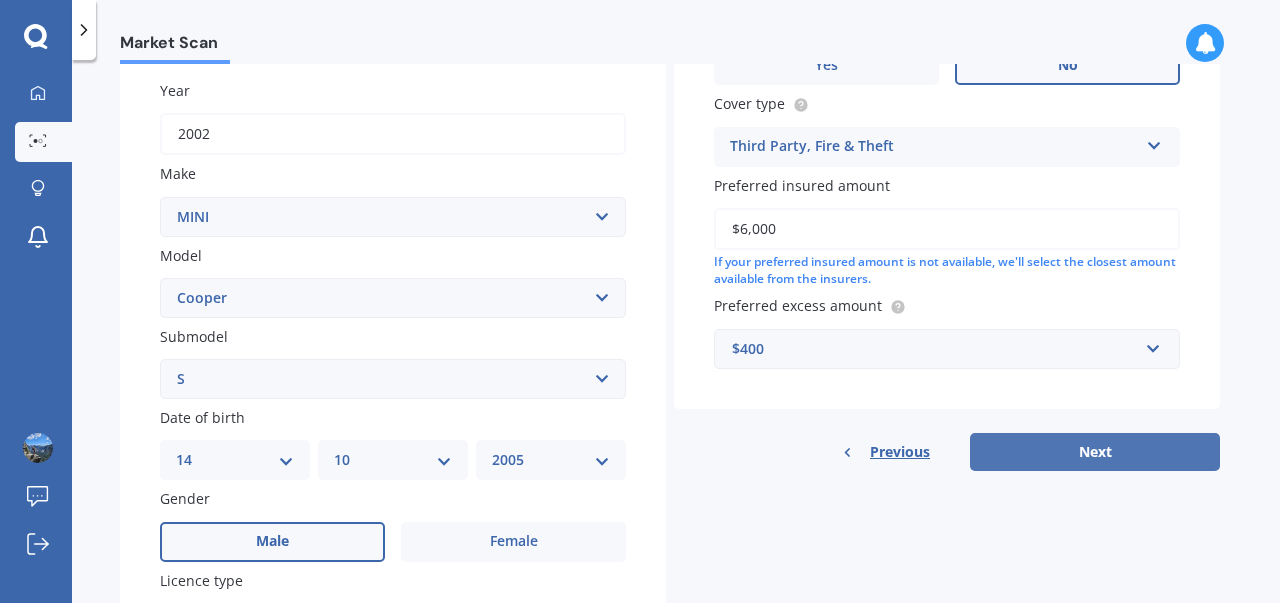 click on "Next" at bounding box center [1095, 452] 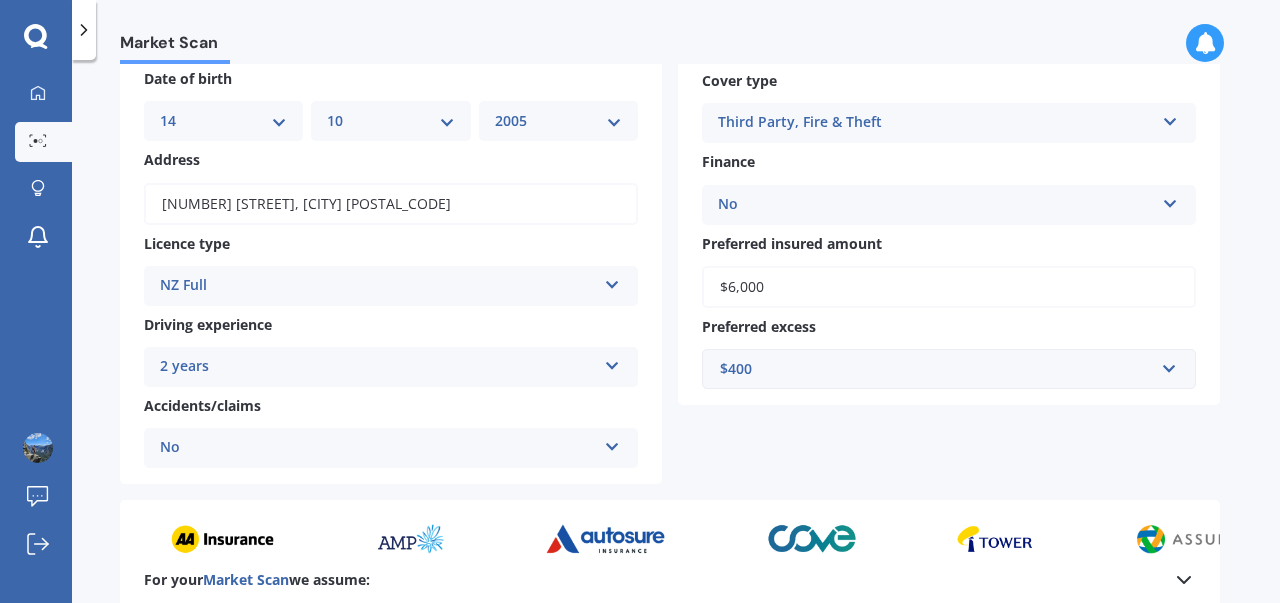 scroll, scrollTop: 428, scrollLeft: 0, axis: vertical 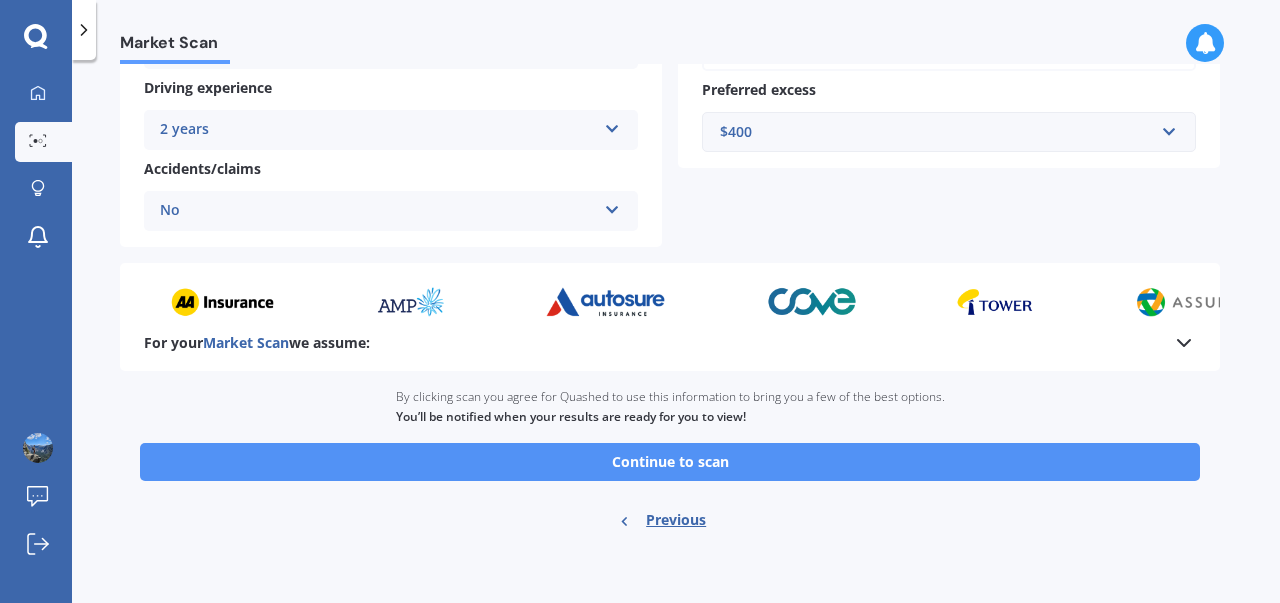 click on "Continue to scan" at bounding box center (670, 462) 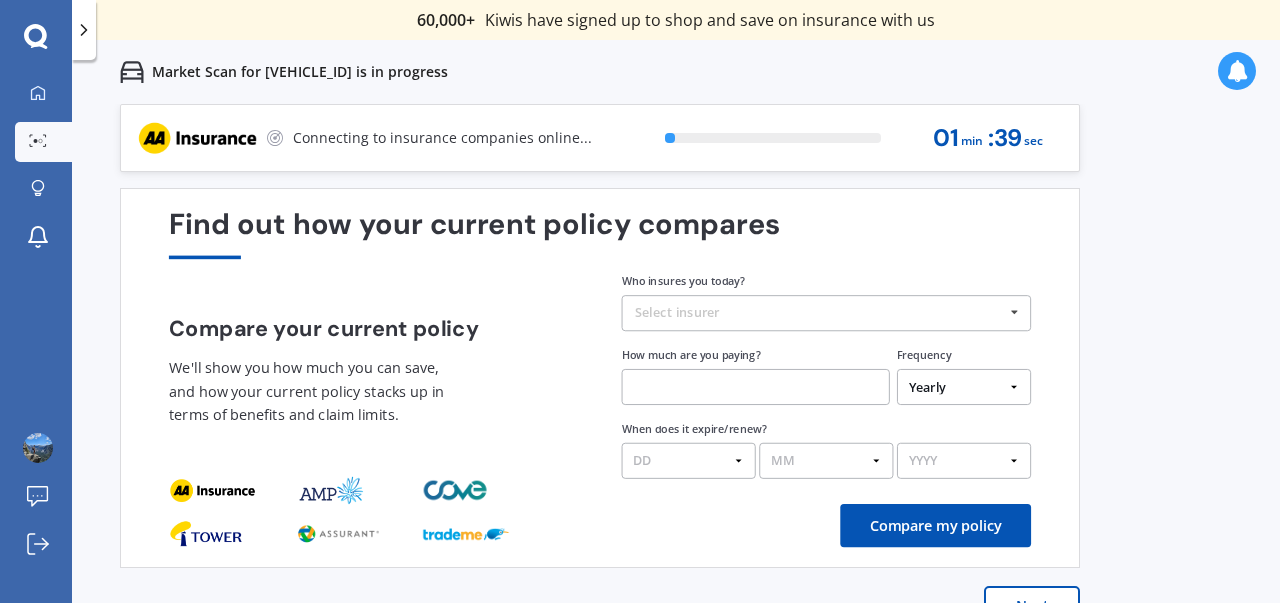 scroll, scrollTop: 0, scrollLeft: 0, axis: both 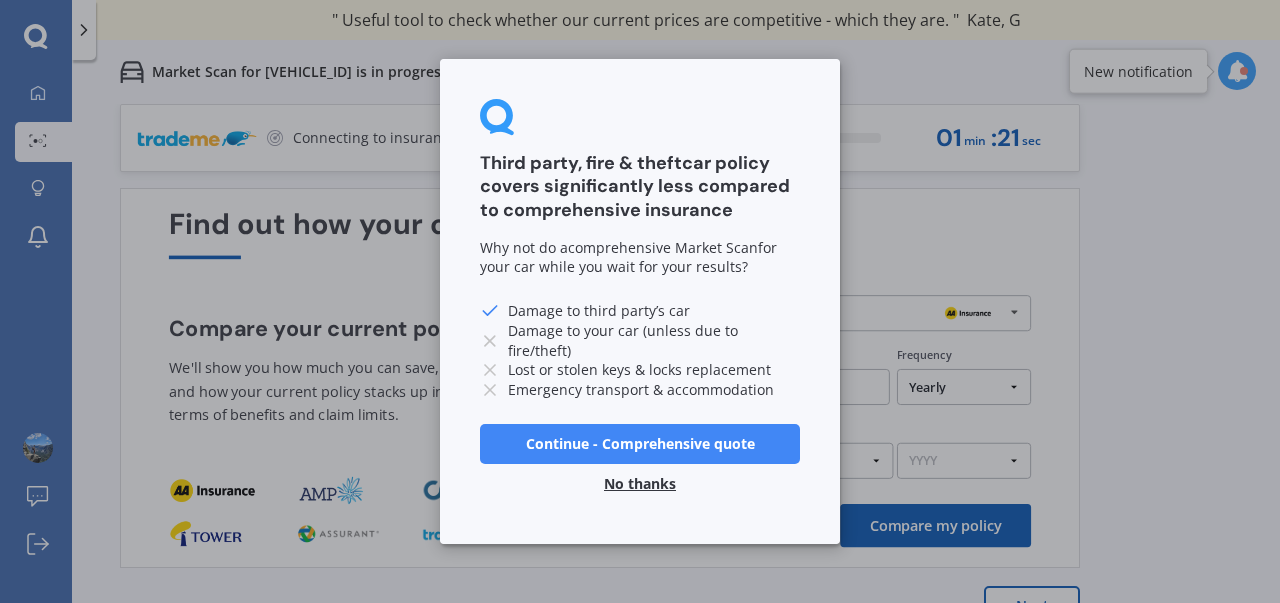click on "Continue - Comprehensive quote" at bounding box center (640, 444) 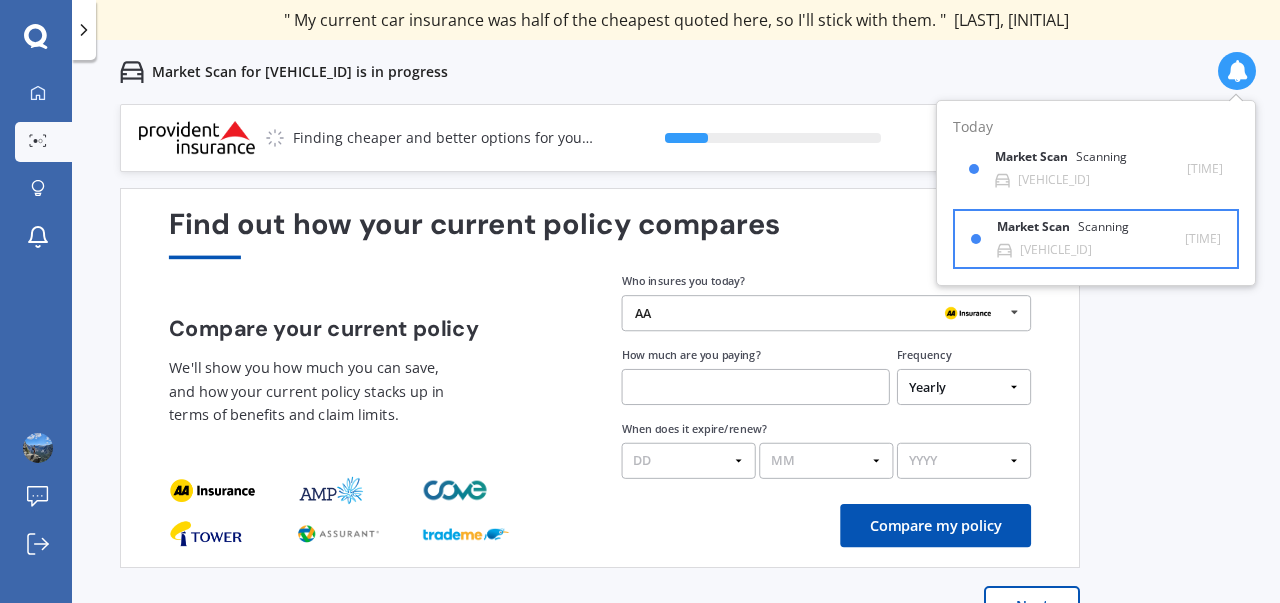 click on "Scanning" at bounding box center [1103, 227] 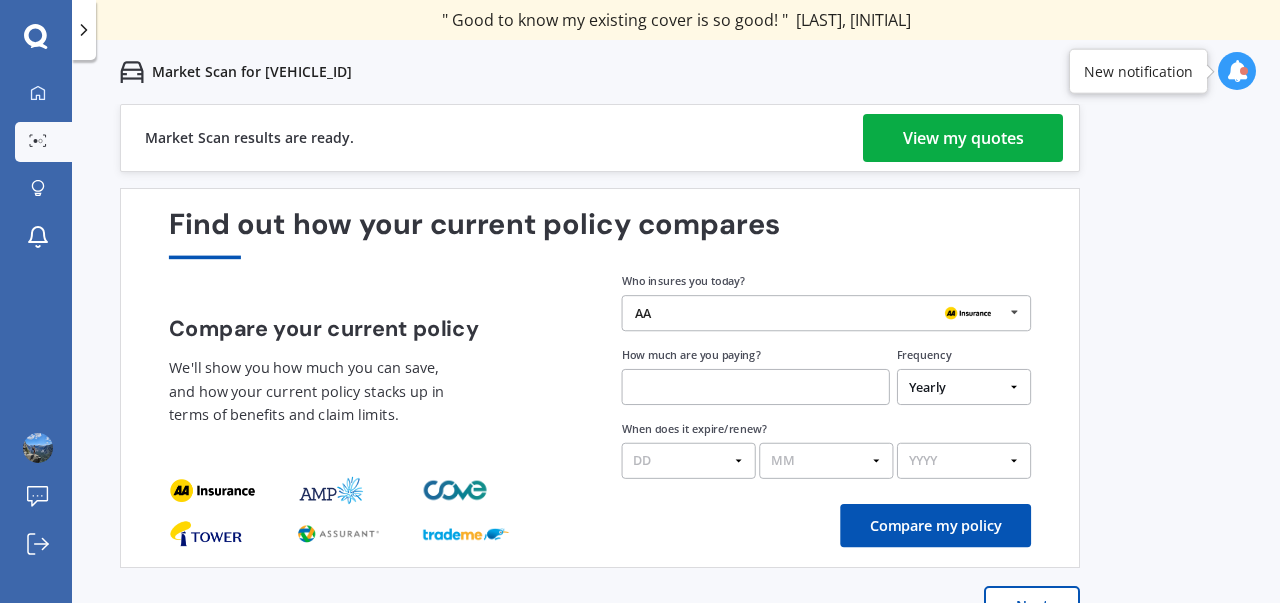 click on "View my quotes" at bounding box center [963, 138] 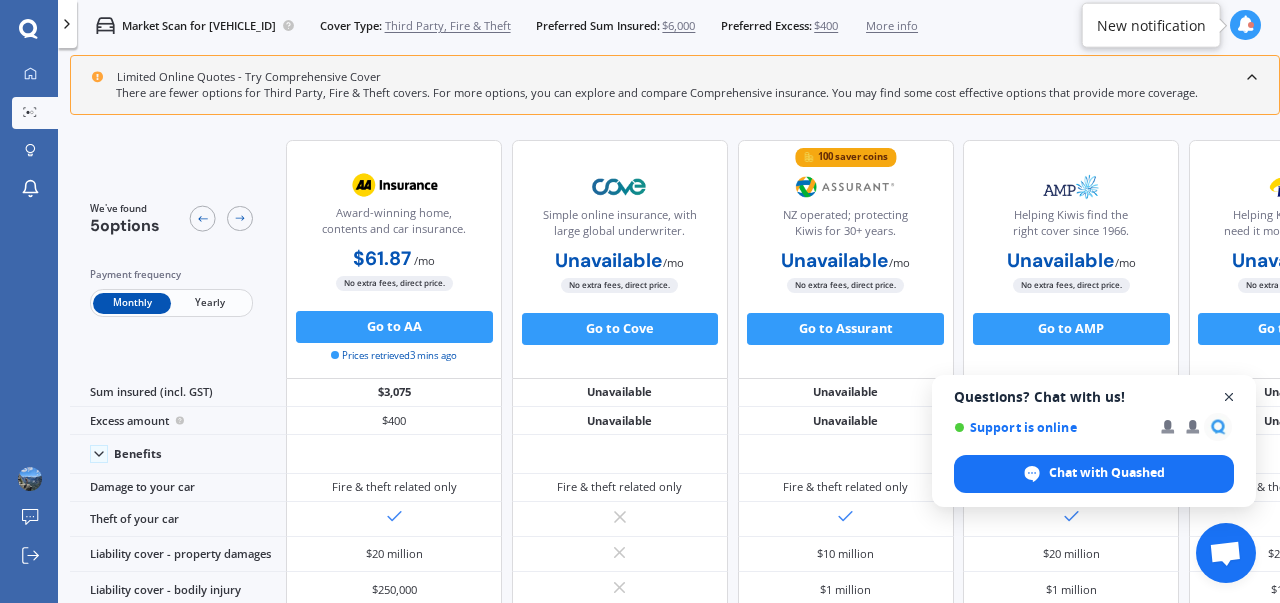 click at bounding box center [1229, 397] 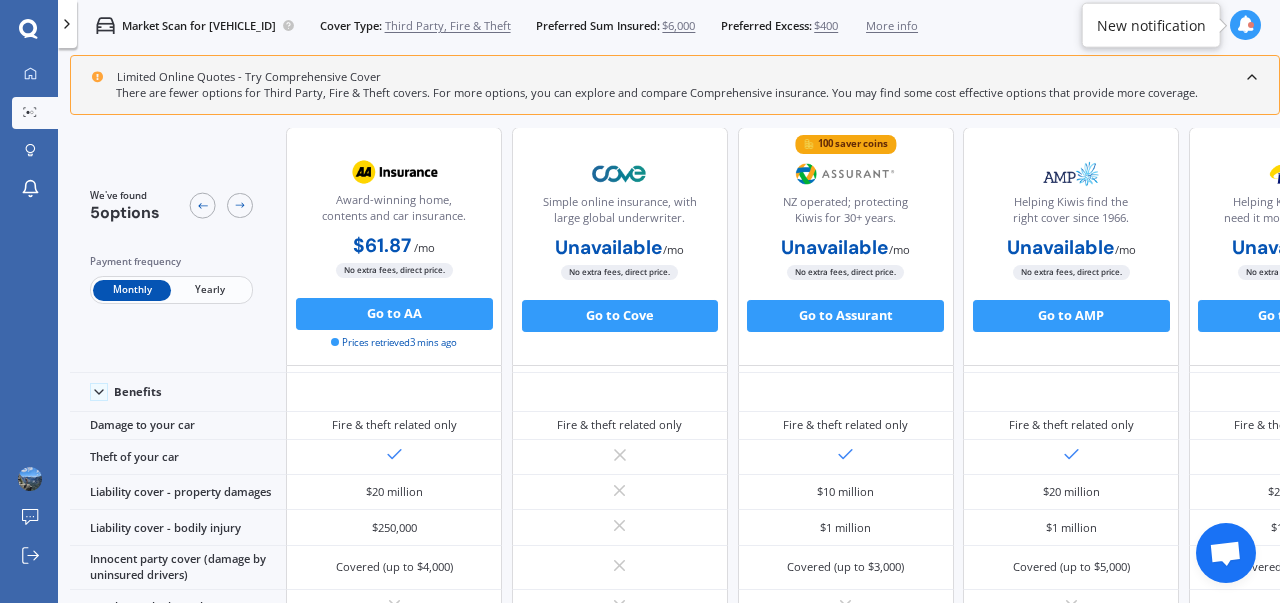 scroll, scrollTop: 0, scrollLeft: 0, axis: both 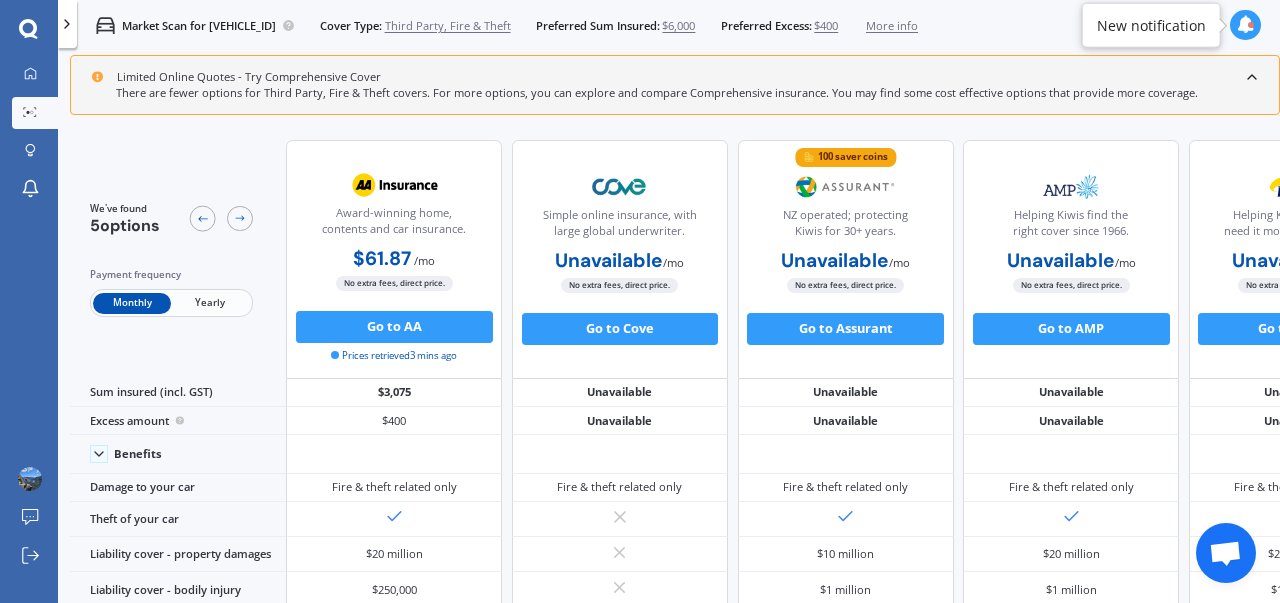 click on "Yearly" at bounding box center (210, 303) 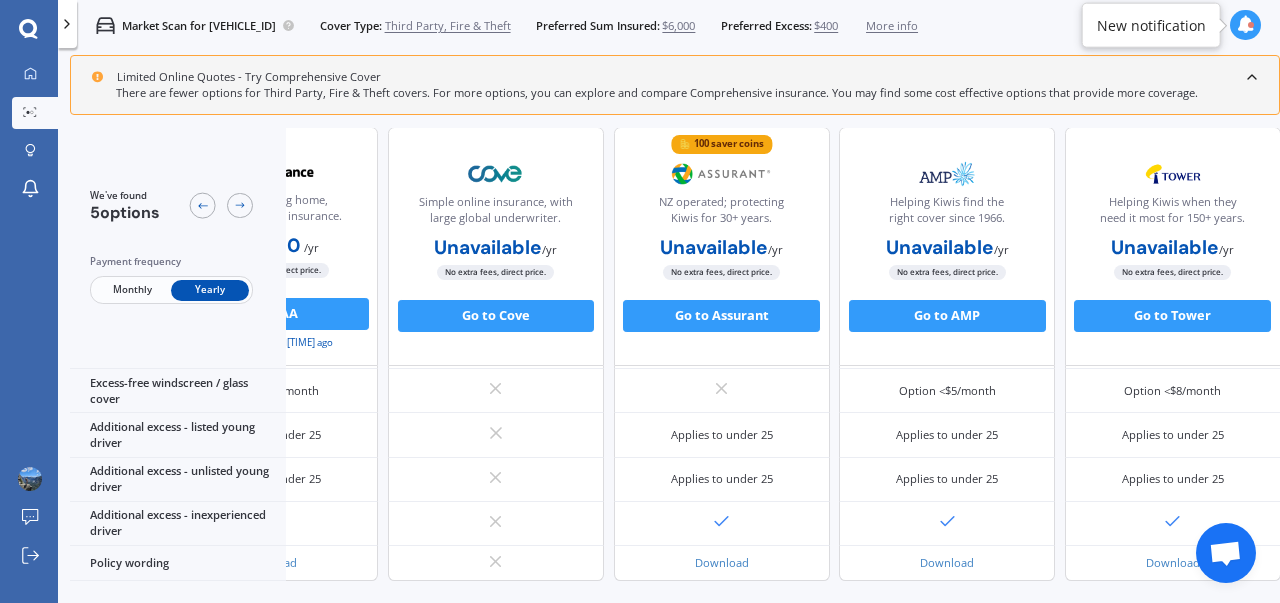 scroll, scrollTop: 689, scrollLeft: 0, axis: vertical 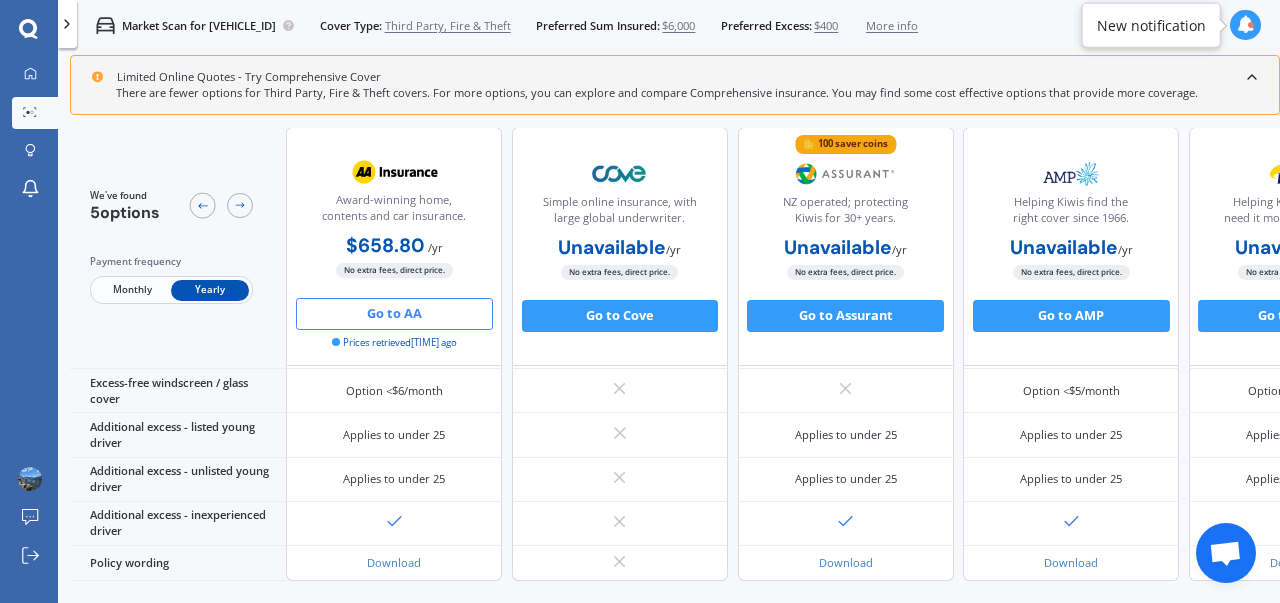 click on "Go to AA" at bounding box center (394, 314) 